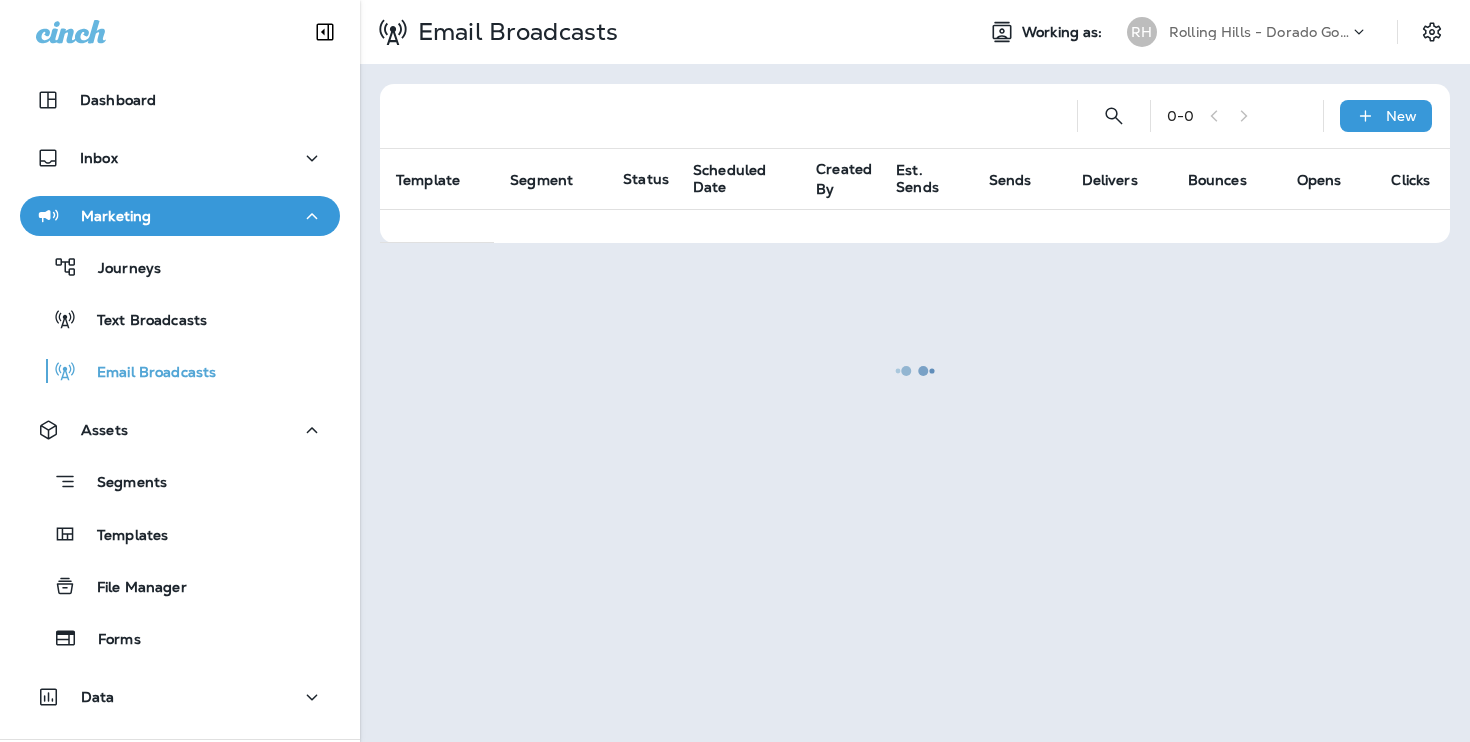 click on "Email Broadcasts" at bounding box center [146, 373] 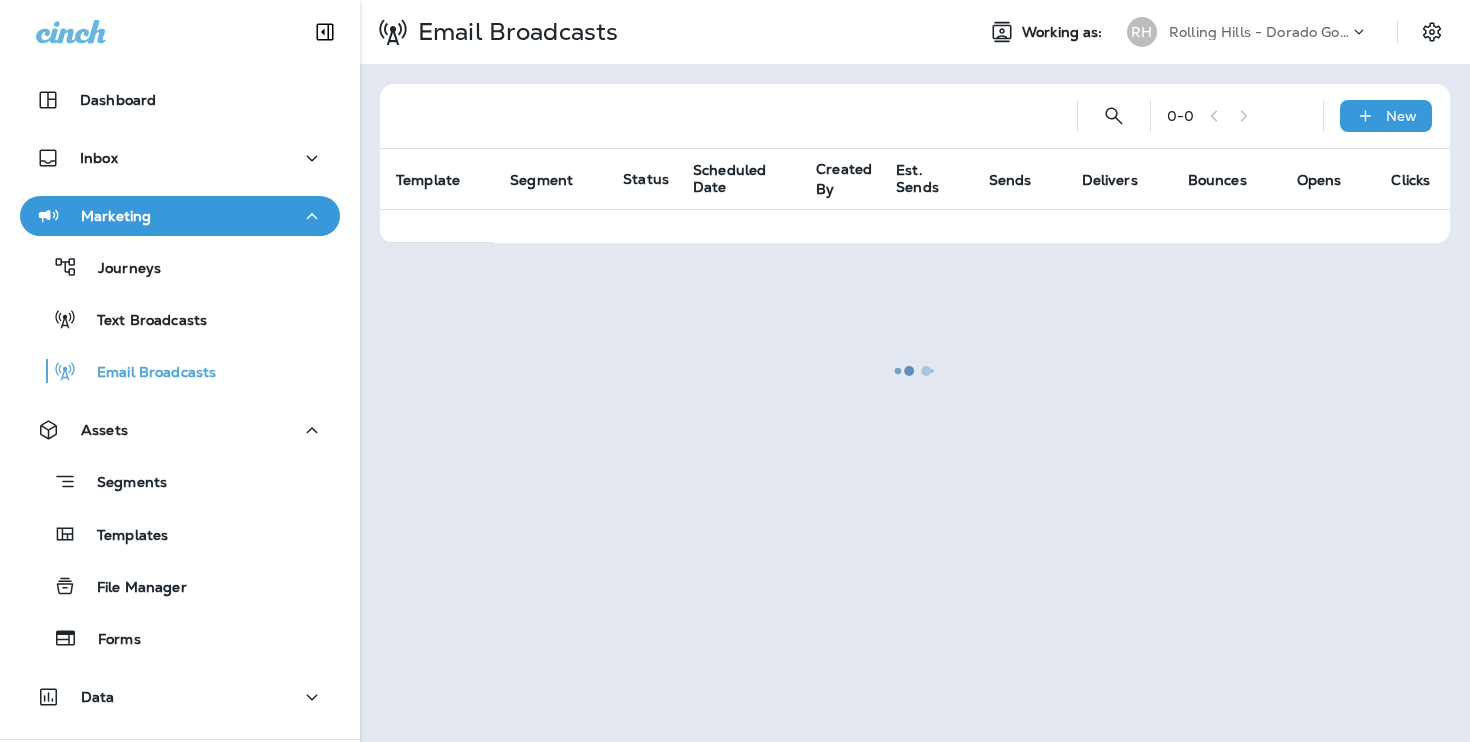 scroll, scrollTop: 0, scrollLeft: 0, axis: both 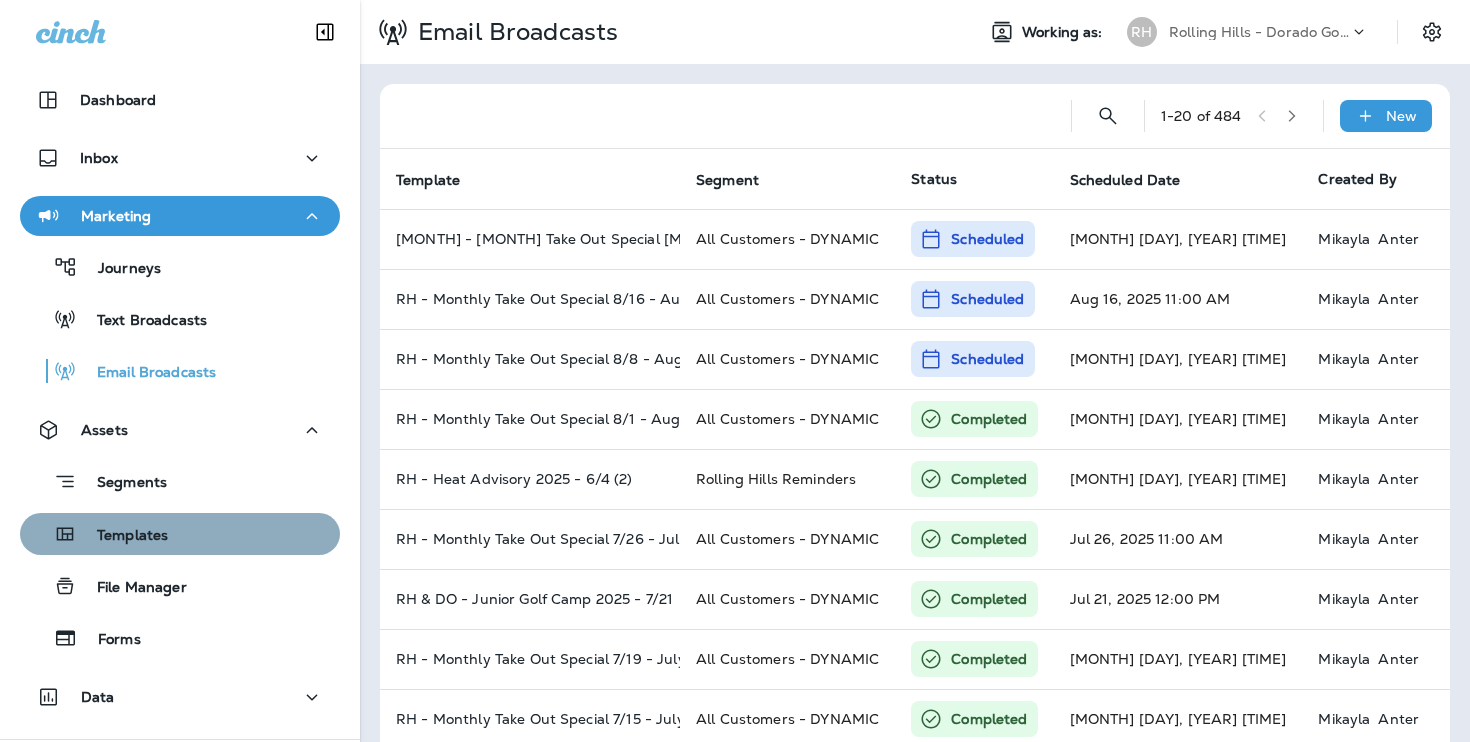 click on "Templates" at bounding box center (180, 534) 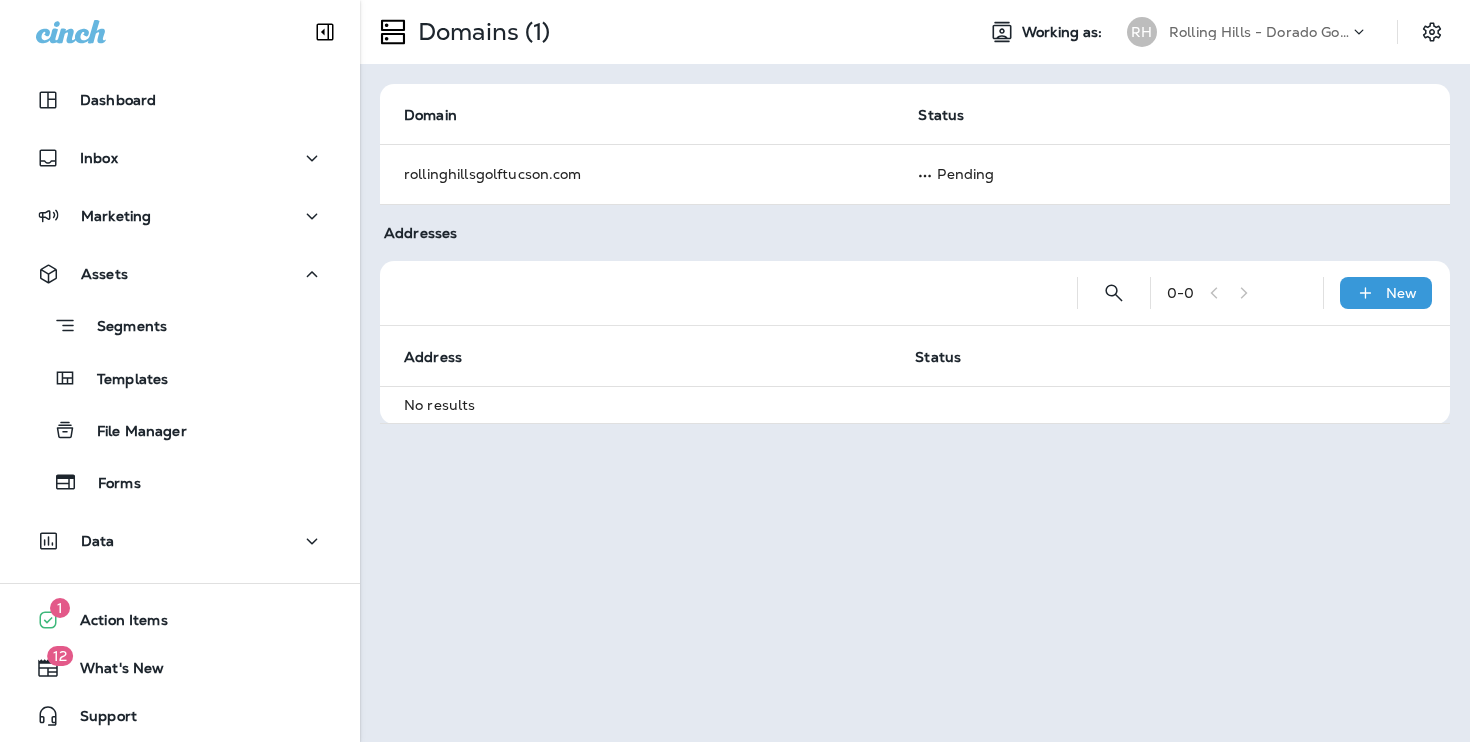 scroll, scrollTop: 0, scrollLeft: 0, axis: both 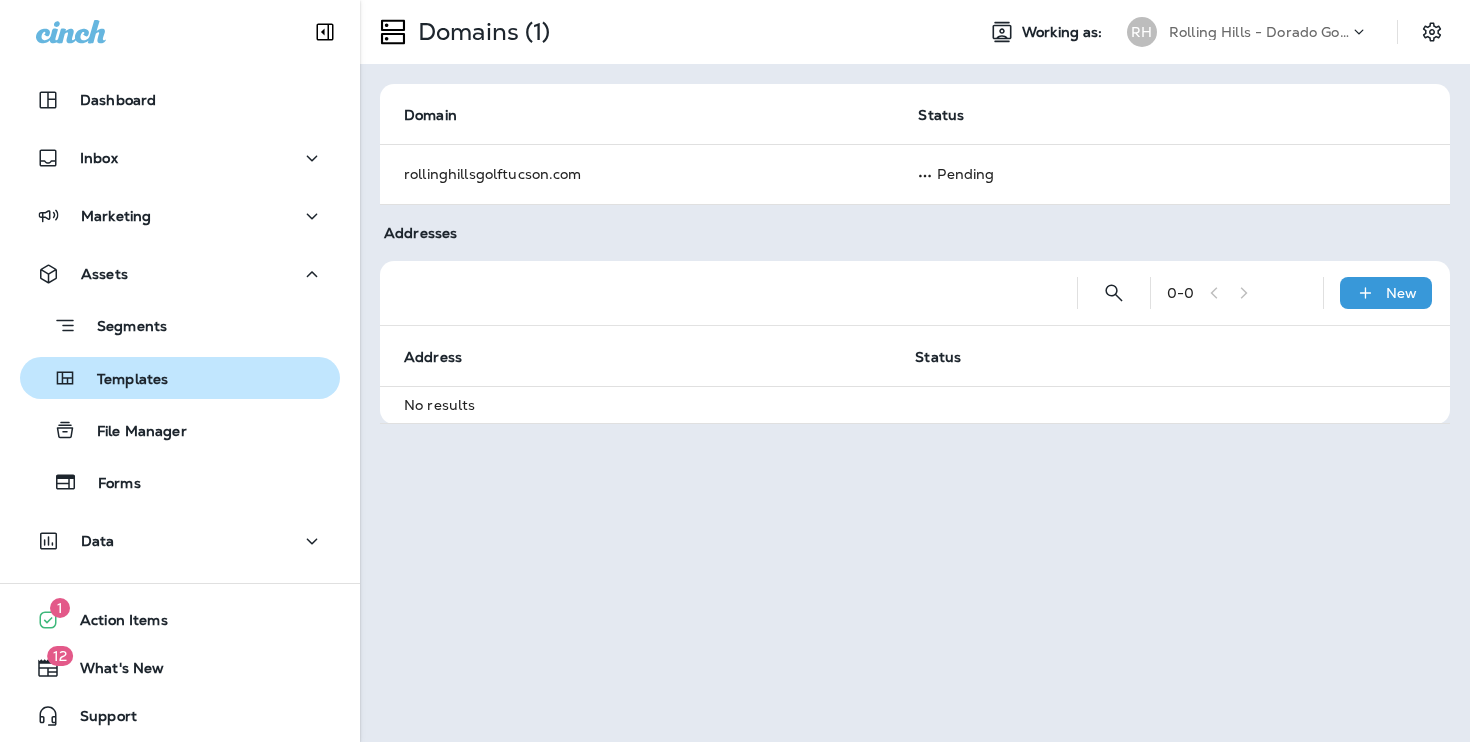 click on "Templates" at bounding box center [180, 378] 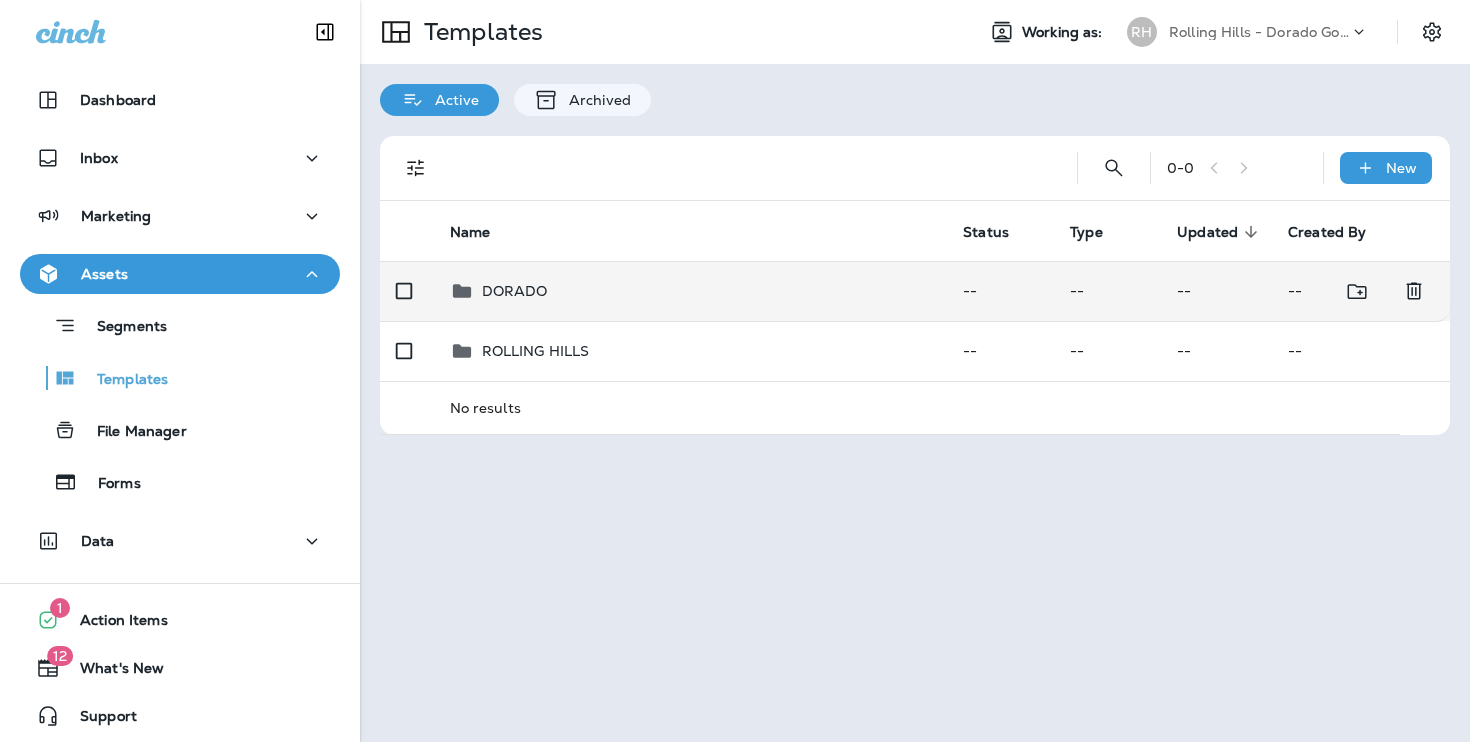 click on "DORADO" at bounding box center (691, 291) 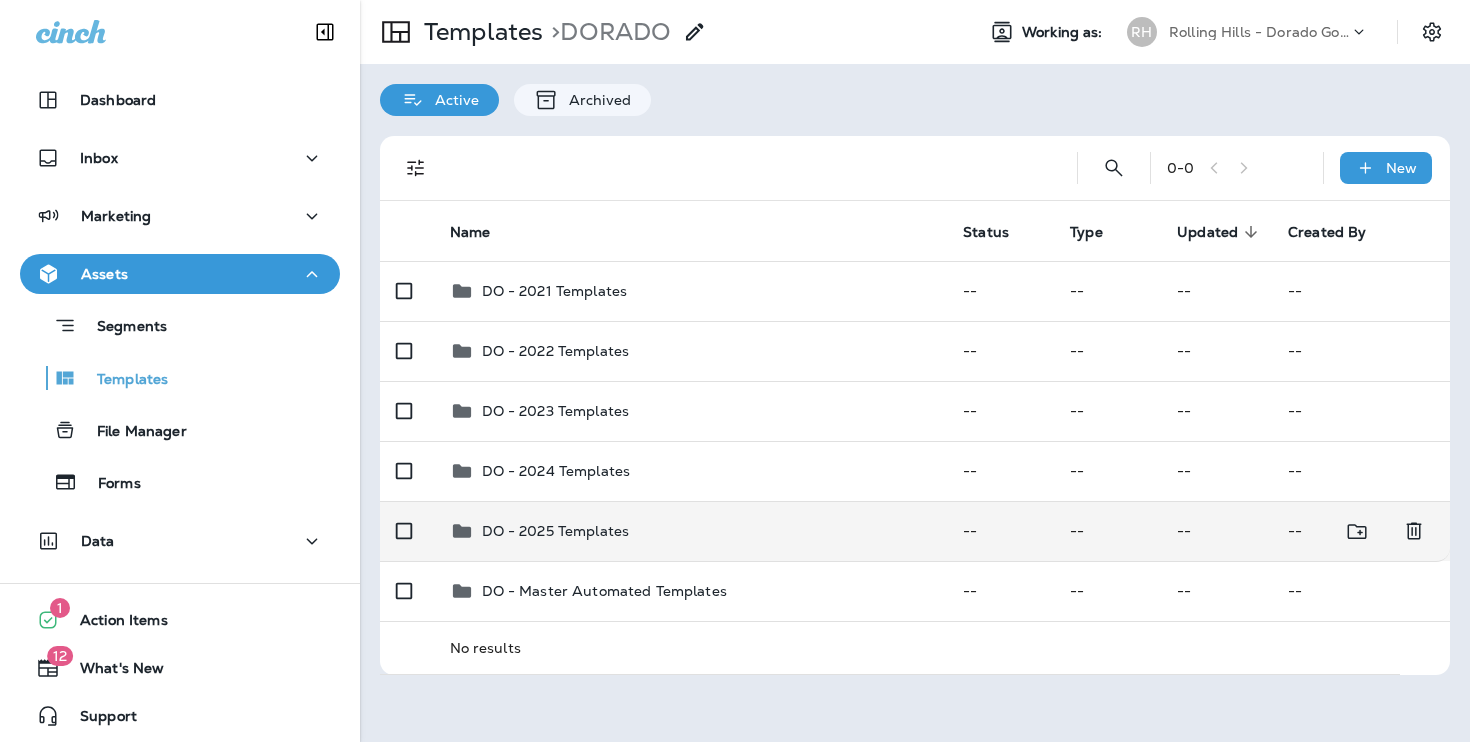 click on "DO - 2025 Templates" at bounding box center [691, 531] 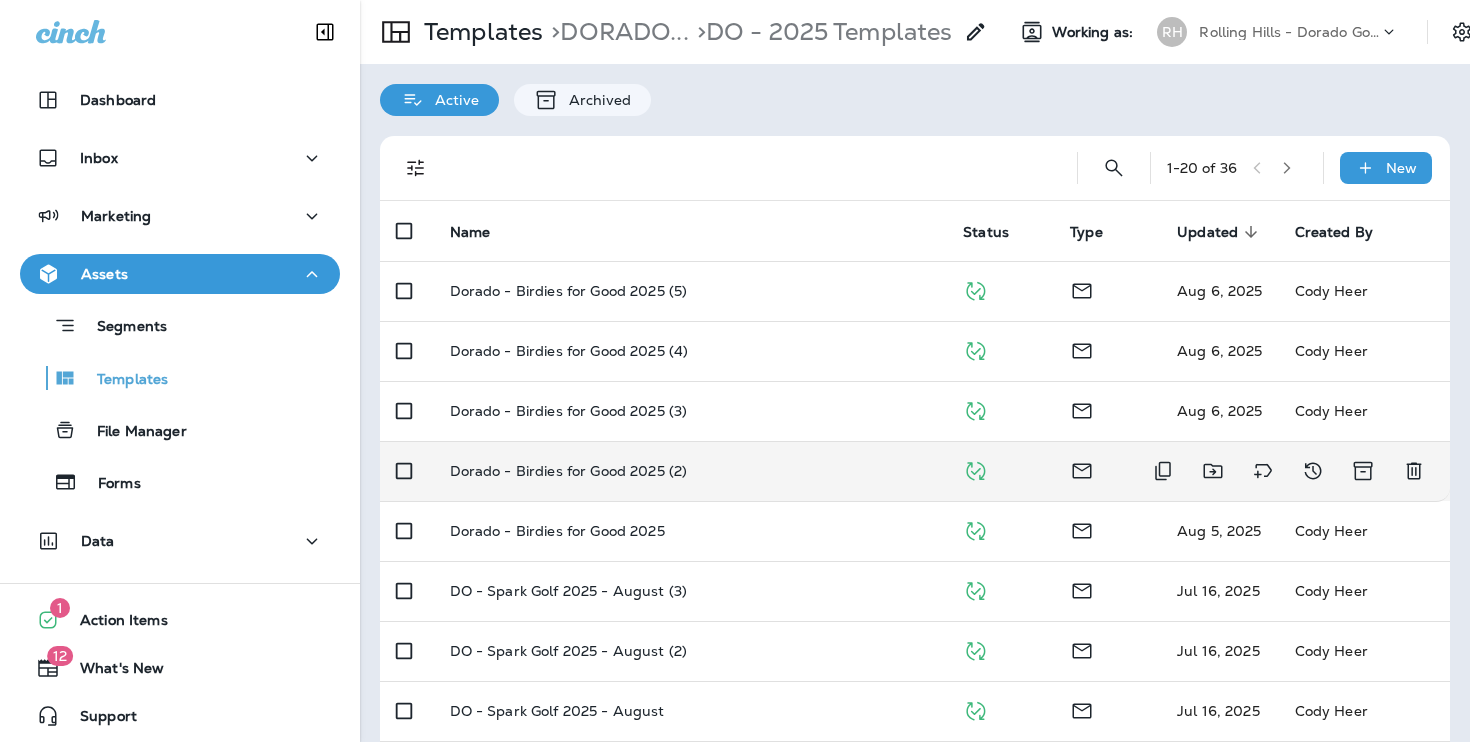 click on "Dorado - Birdies for Good 2025 (2)" at bounding box center (691, 471) 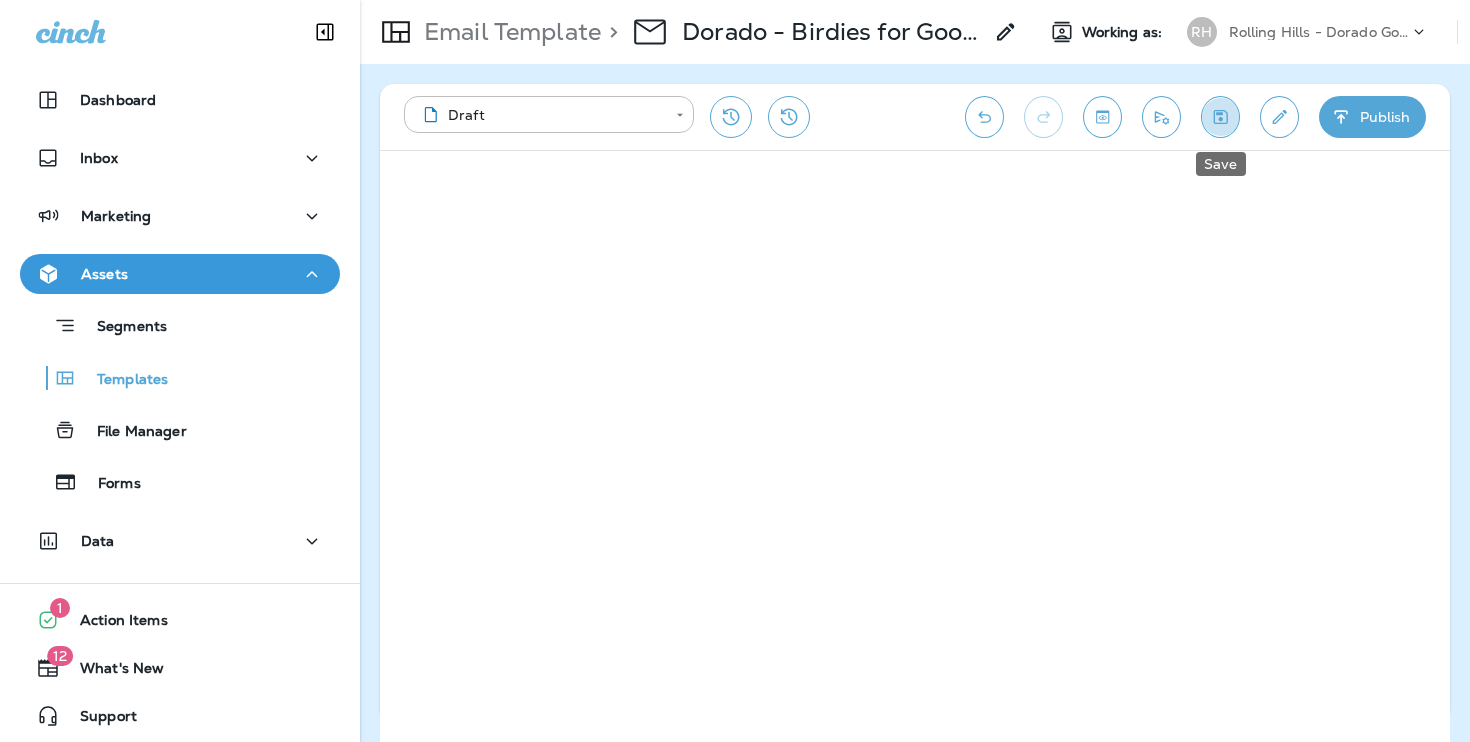 click at bounding box center (1220, 117) 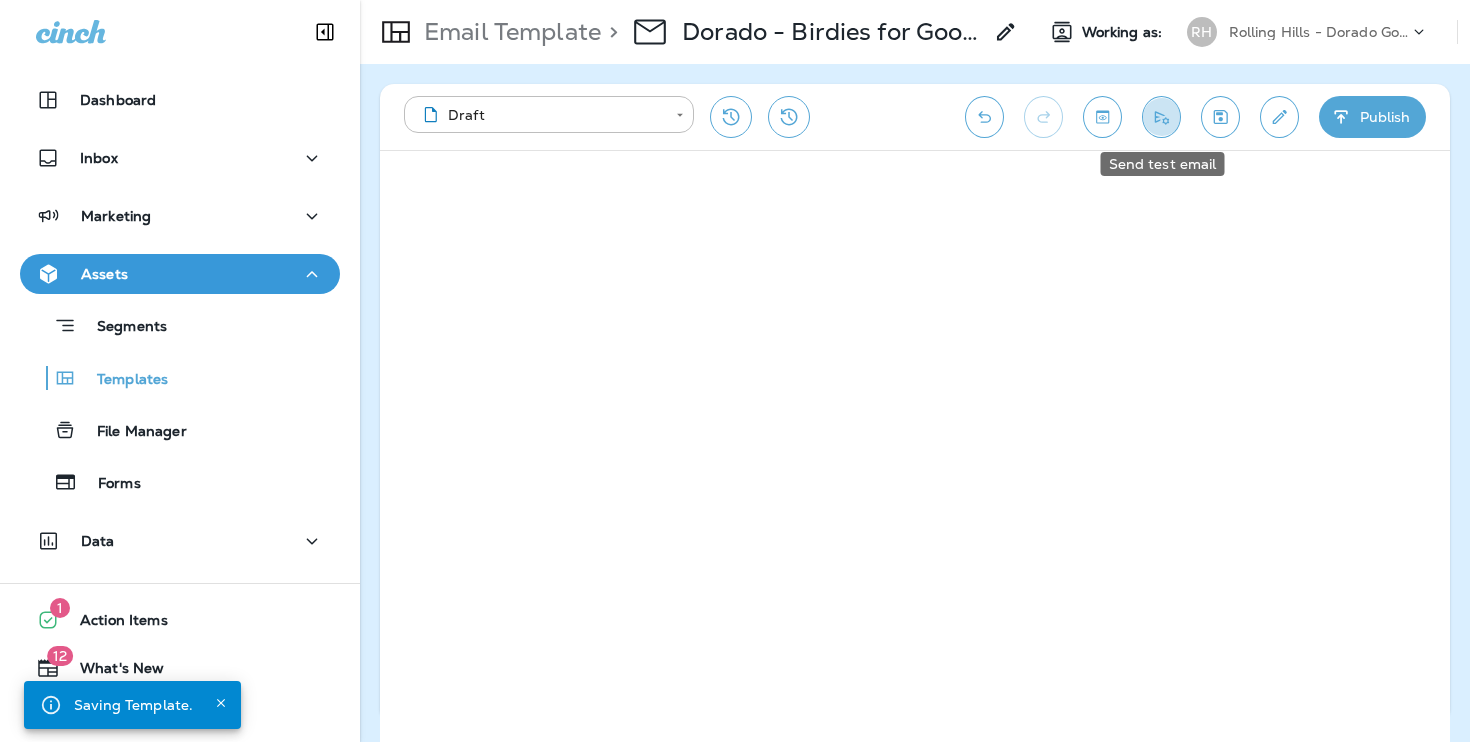 click at bounding box center (1161, 117) 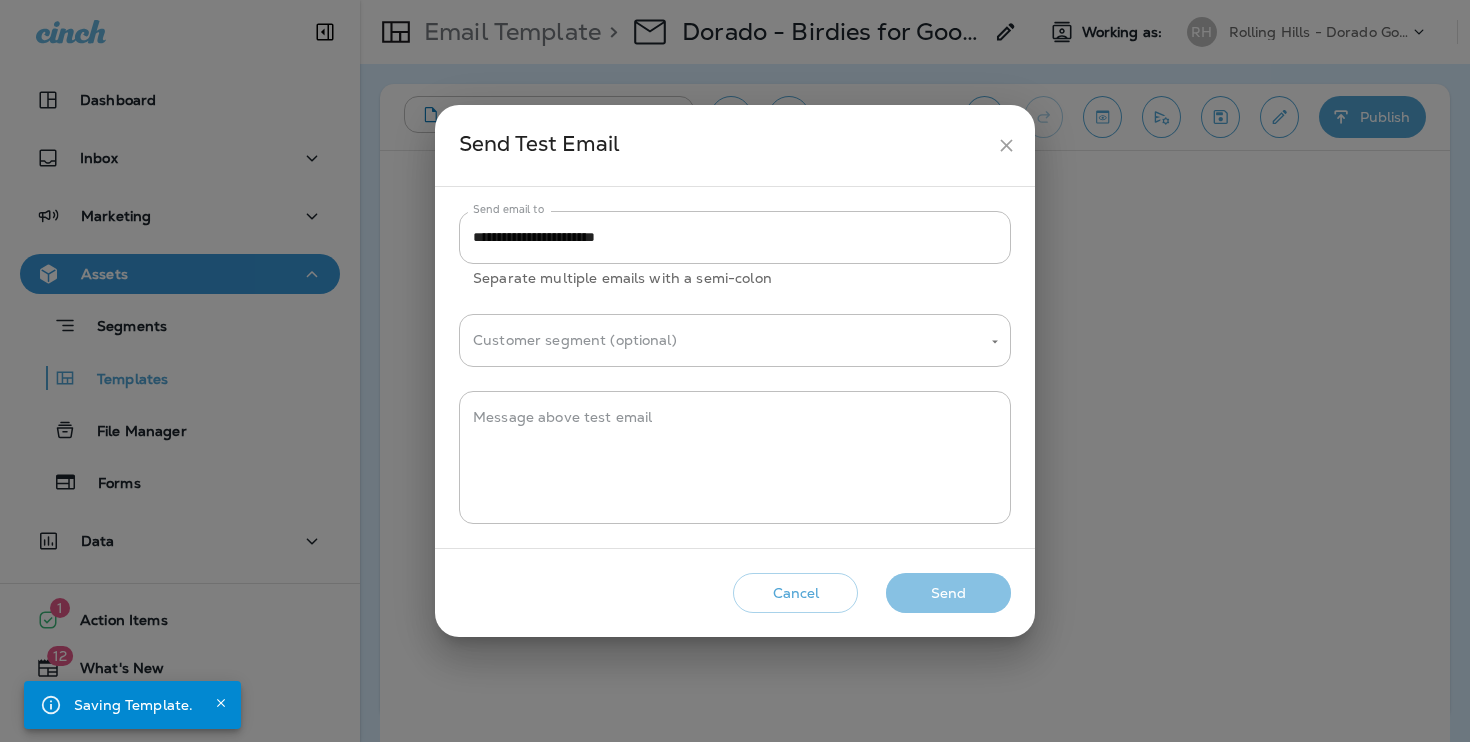 click on "Send" at bounding box center [948, 593] 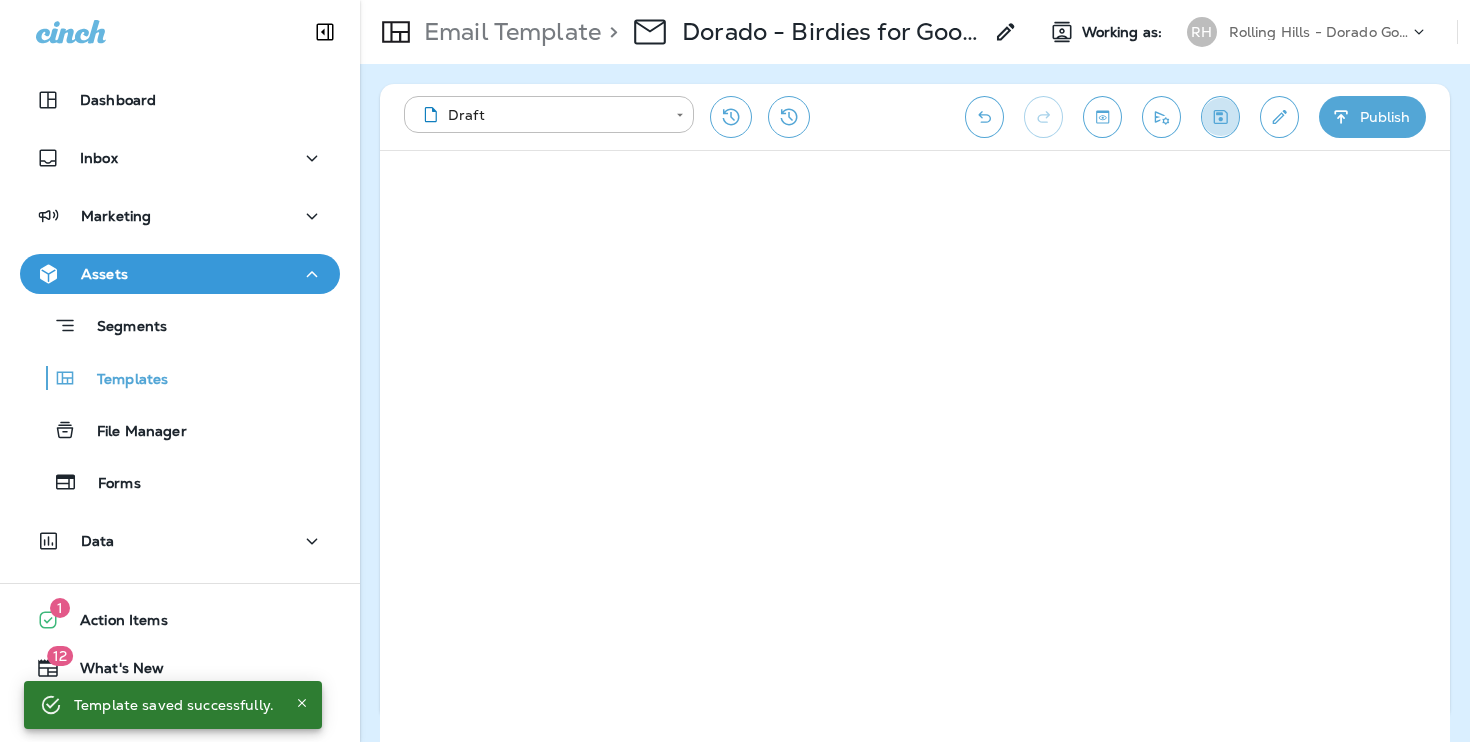 click 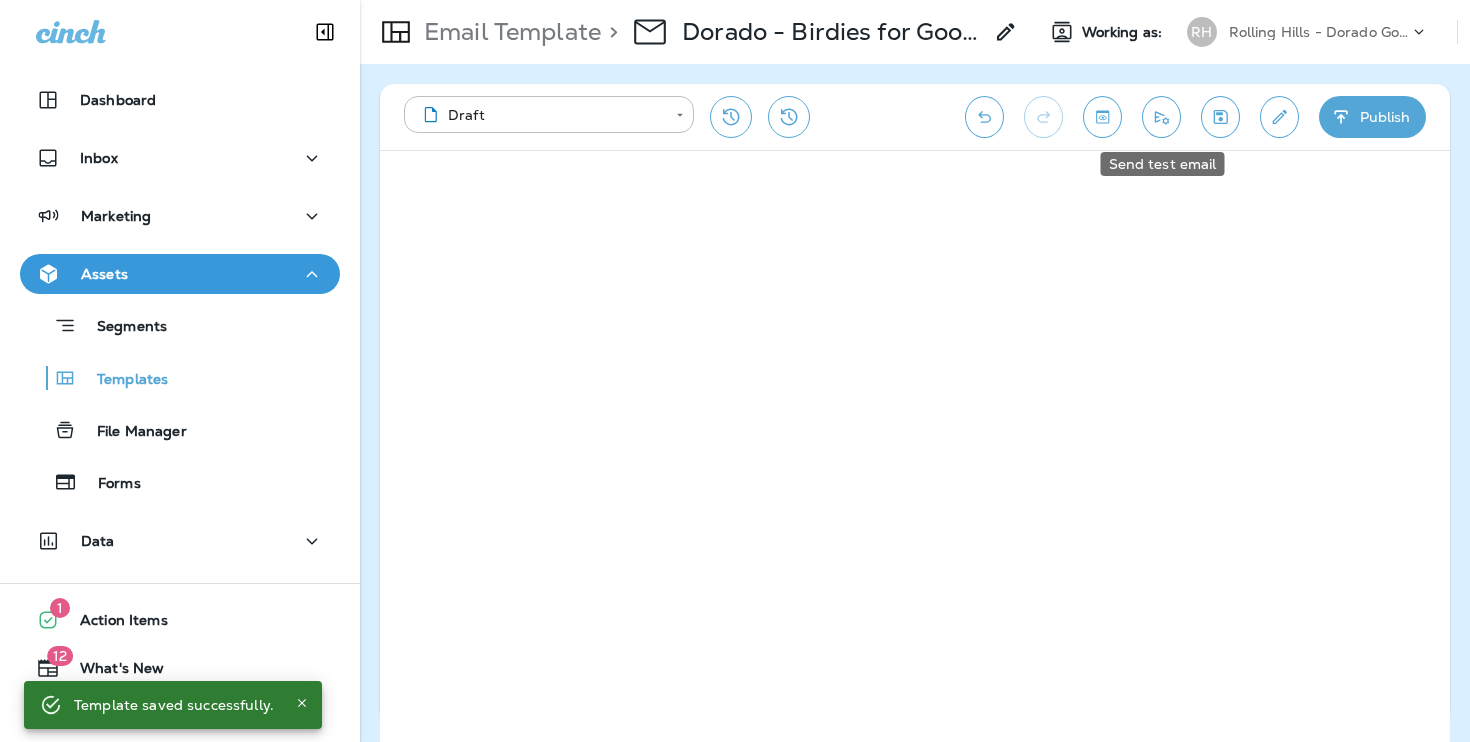 click at bounding box center [1161, 117] 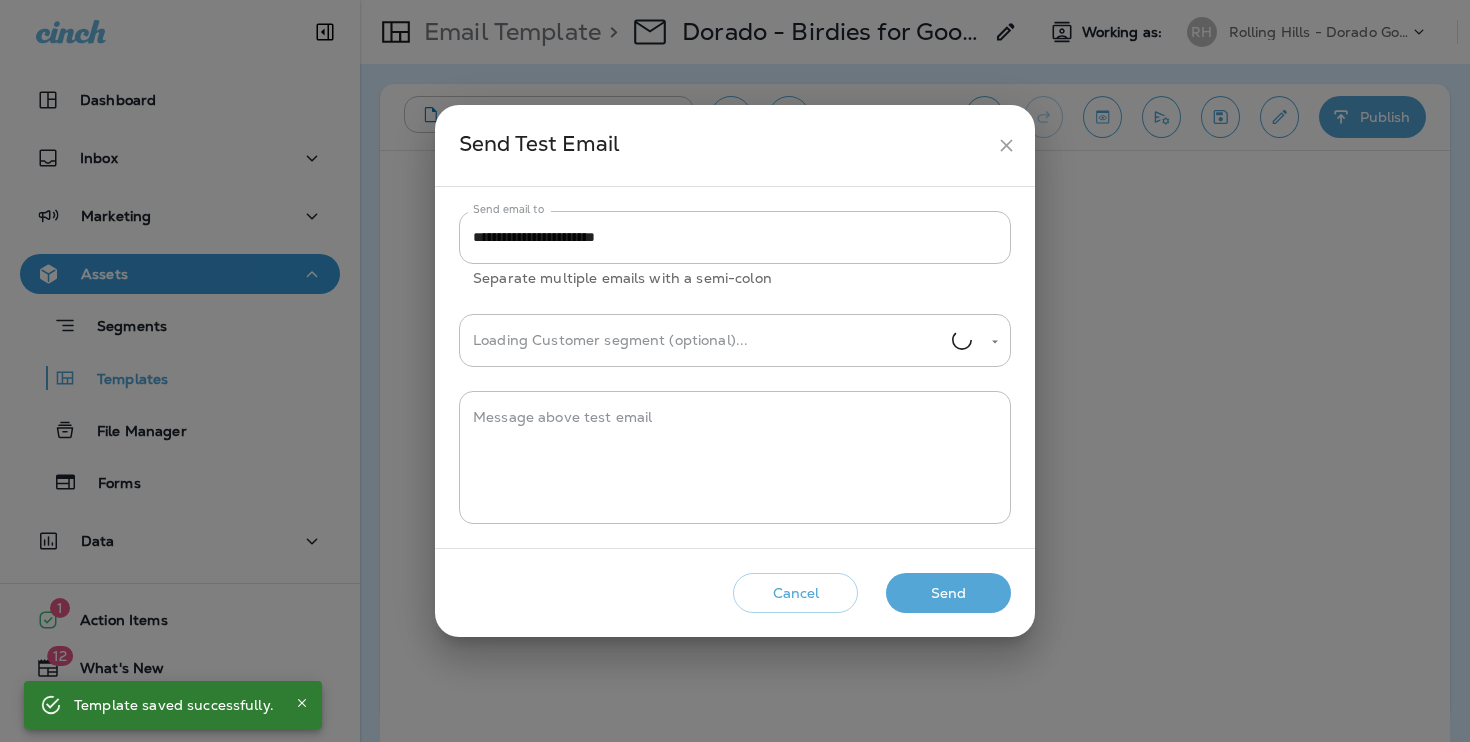 click on "Send" at bounding box center [948, 593] 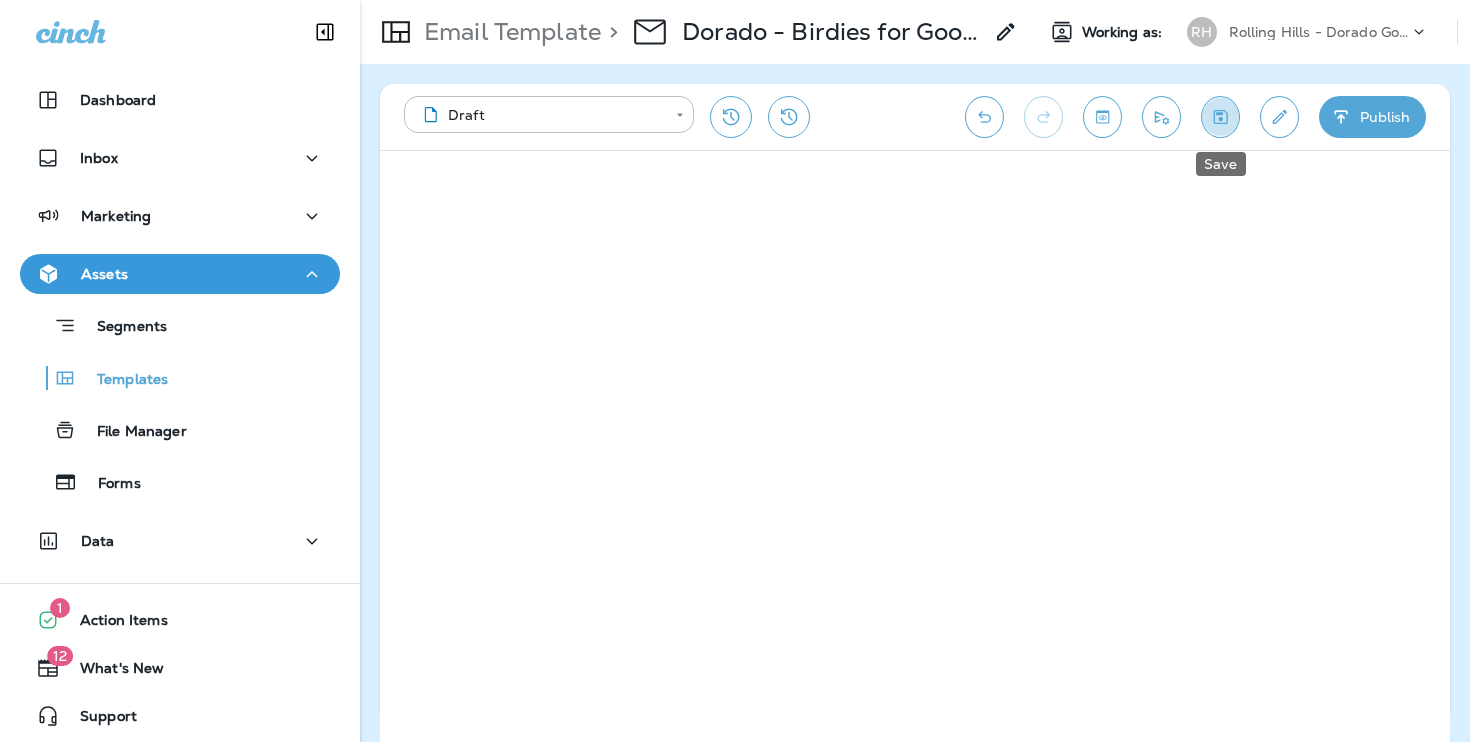 click at bounding box center [1220, 117] 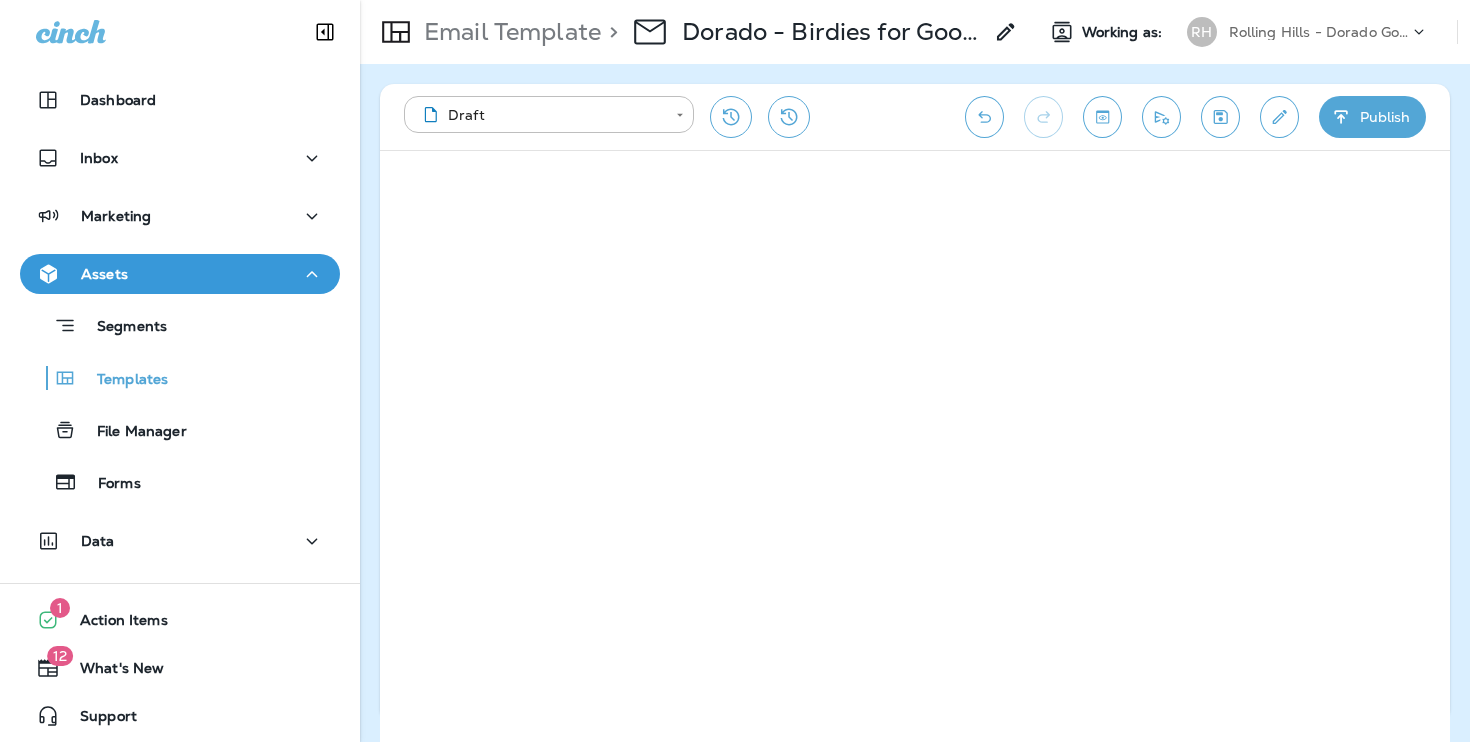 click on "**********" at bounding box center [915, 117] 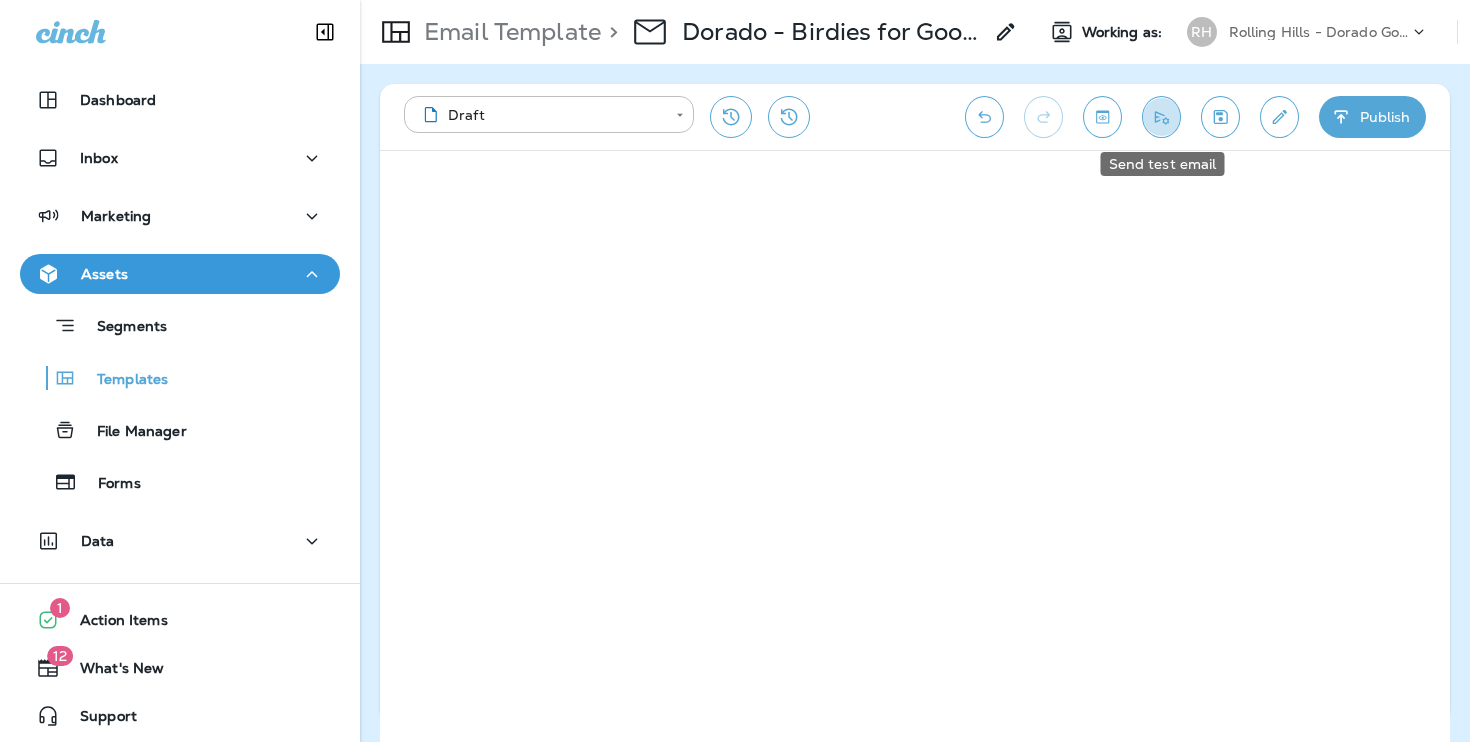 click 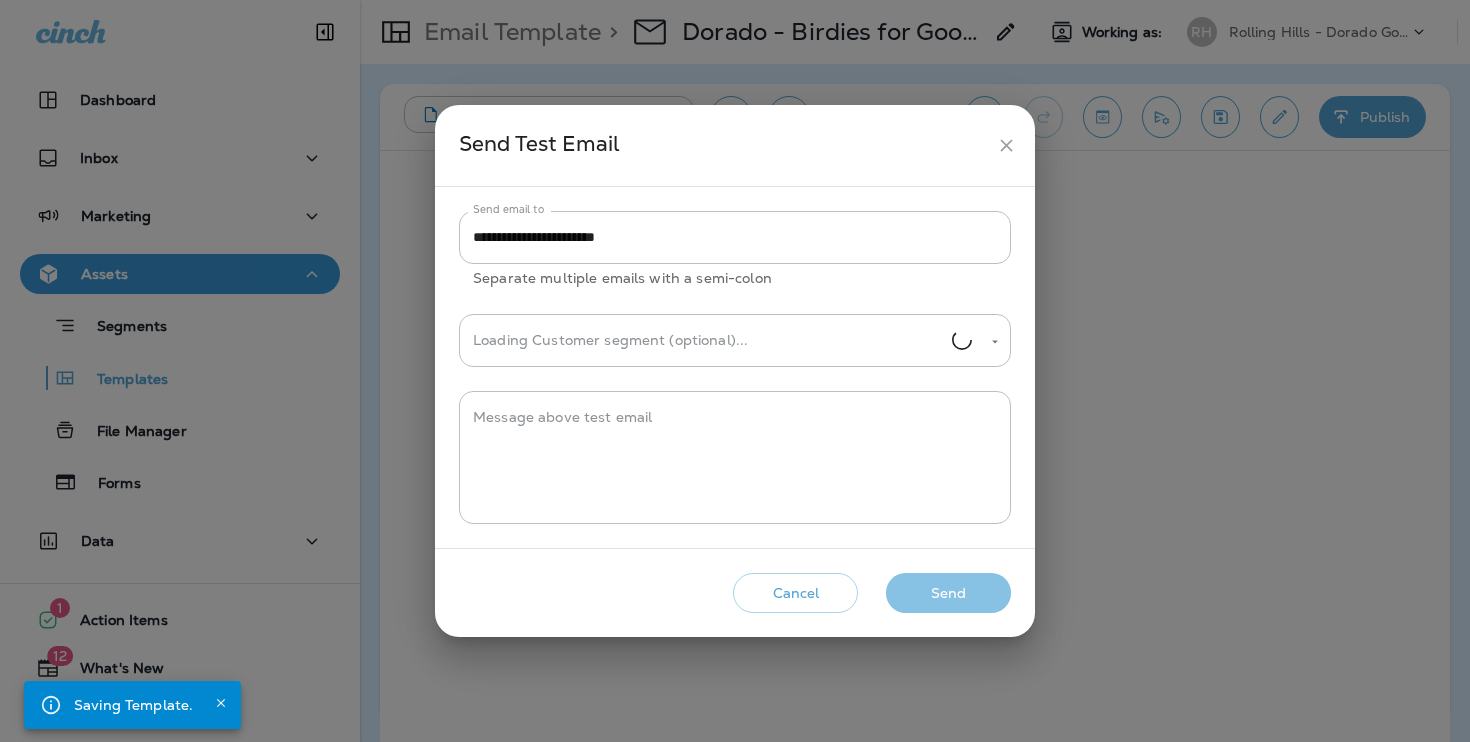 click on "Send" at bounding box center [948, 593] 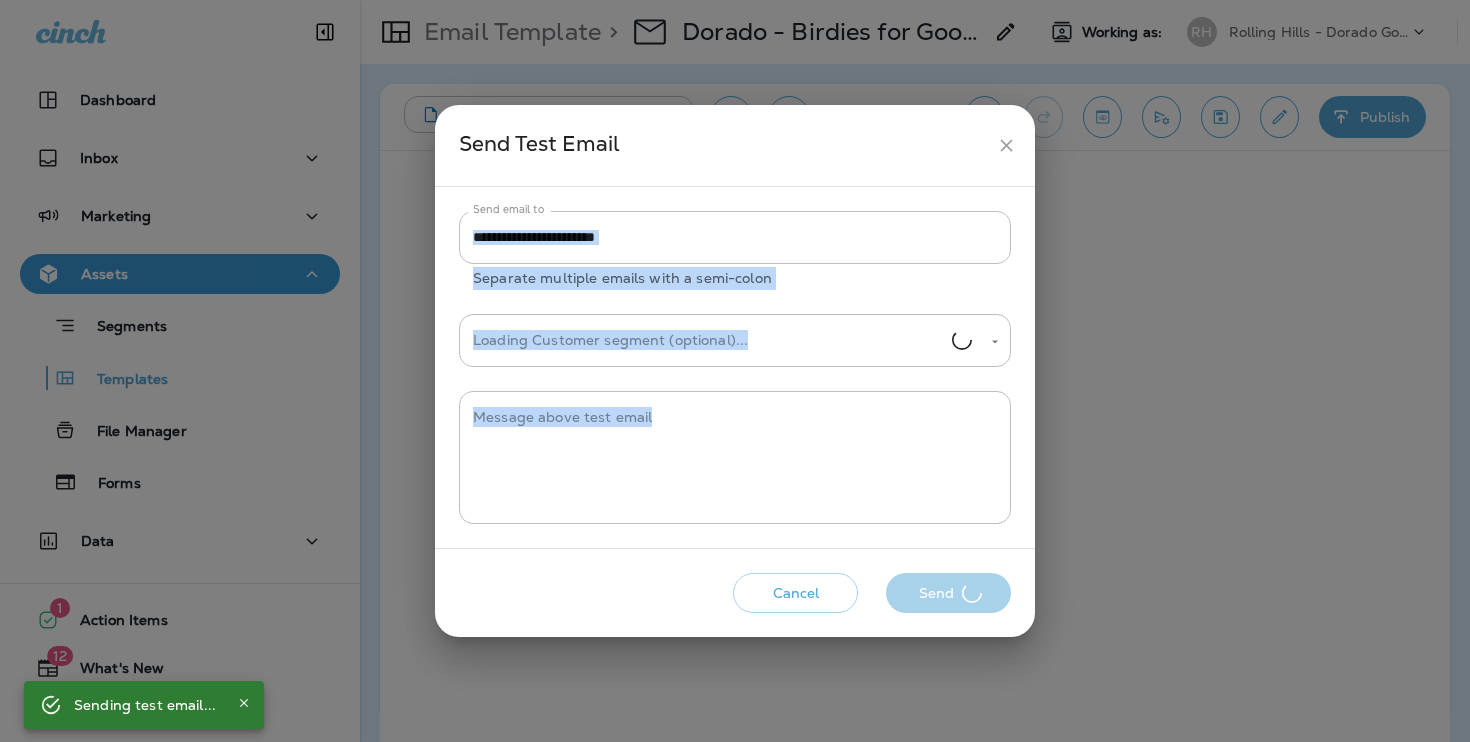 click on "Cancel Send" at bounding box center (735, 593) 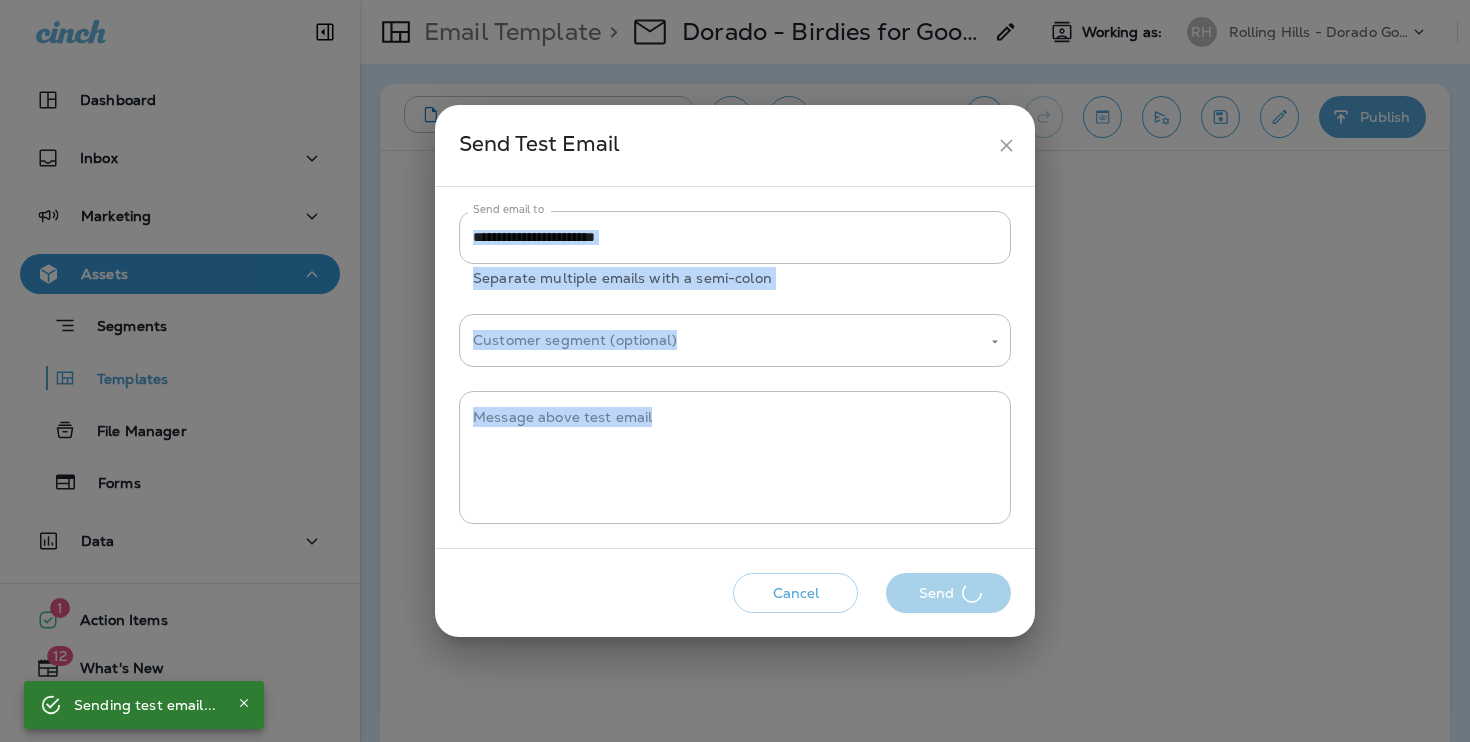 click on "Cancel Send" at bounding box center (735, 593) 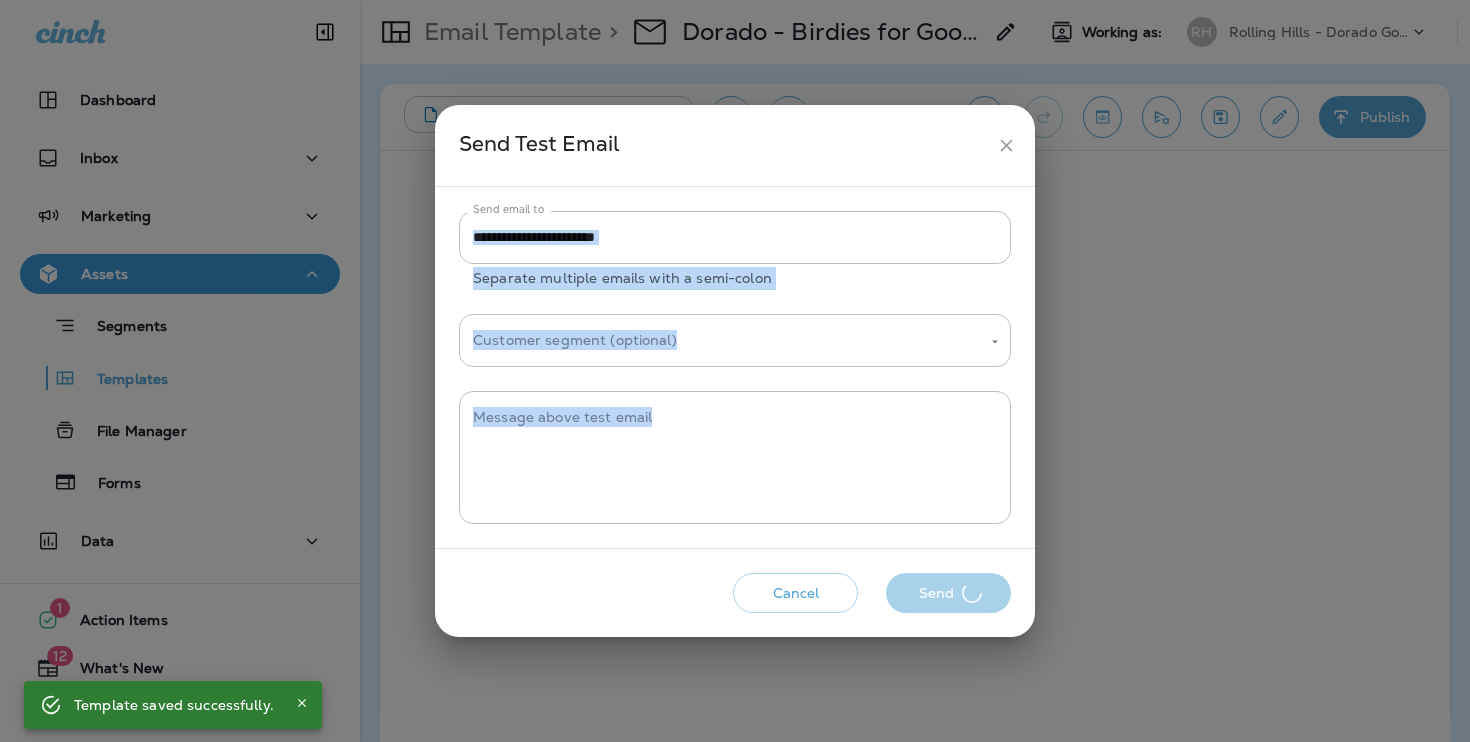 click on "Cancel Send" at bounding box center [735, 593] 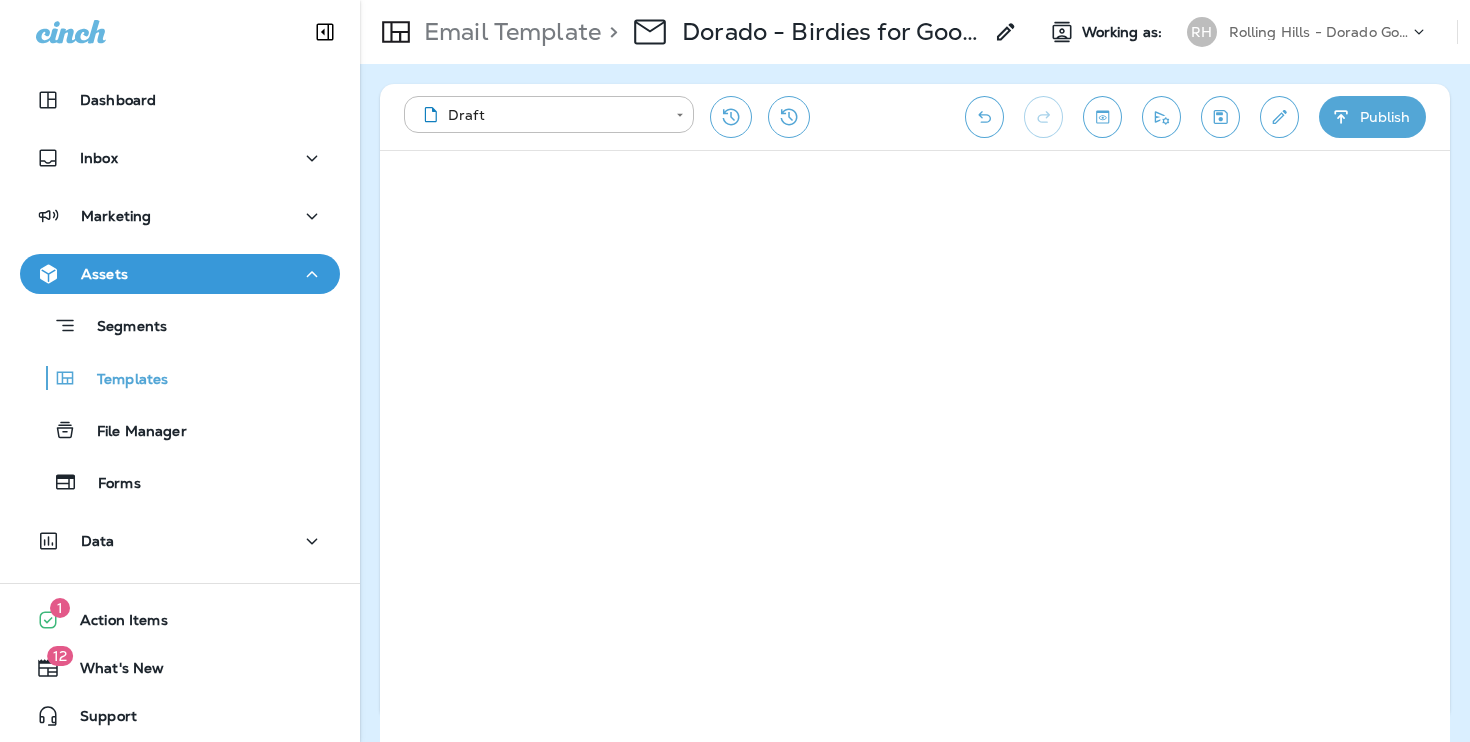 click on "Publish" at bounding box center (1372, 117) 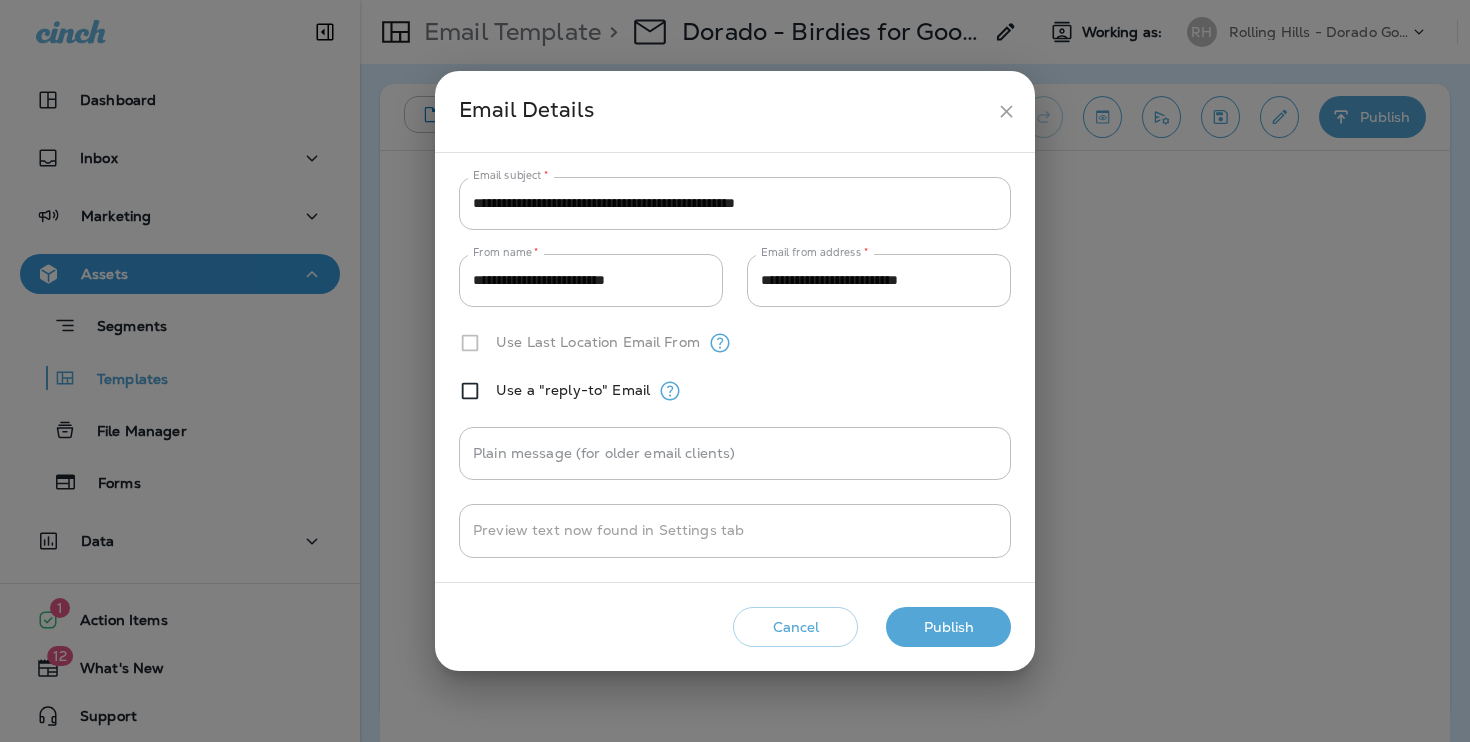 click on "Publish" at bounding box center [948, 627] 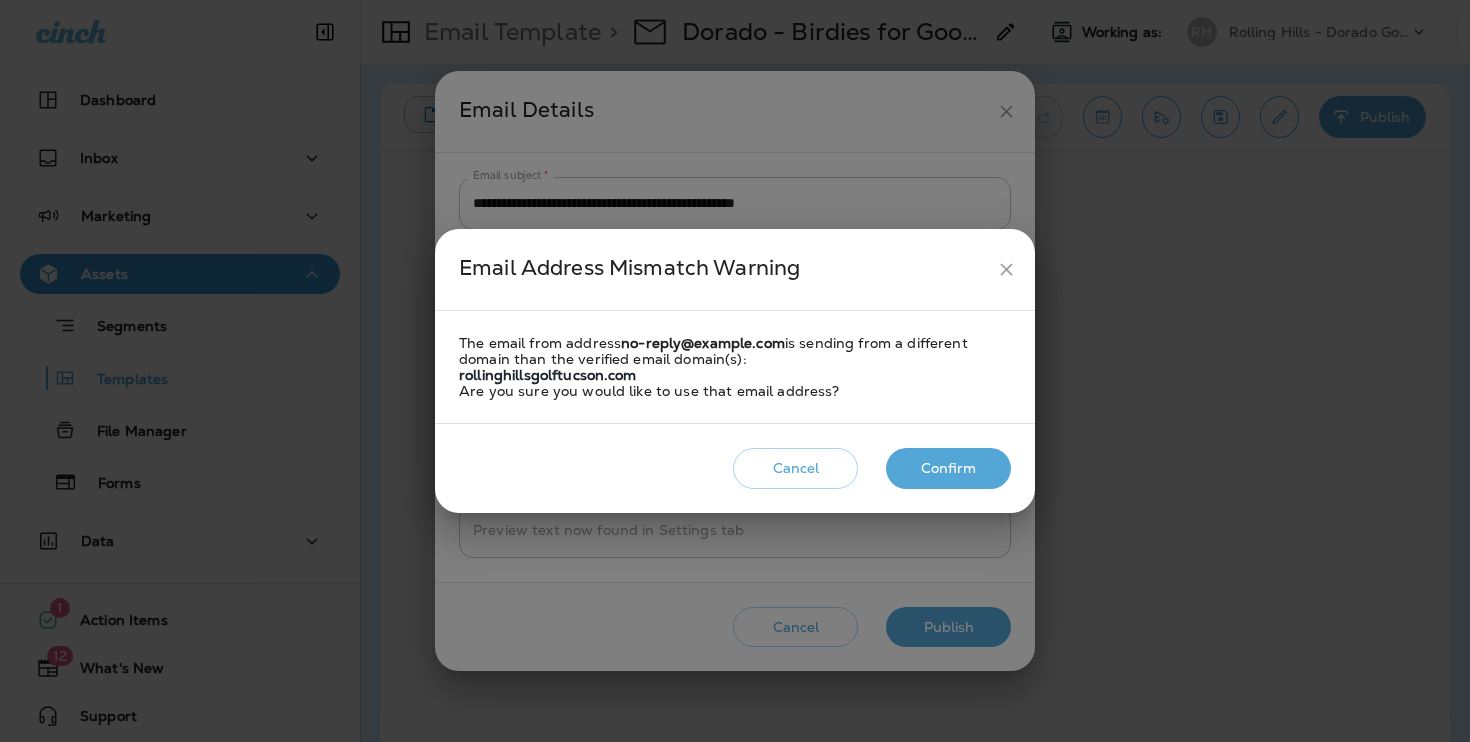 click on "Confirm" at bounding box center (948, 468) 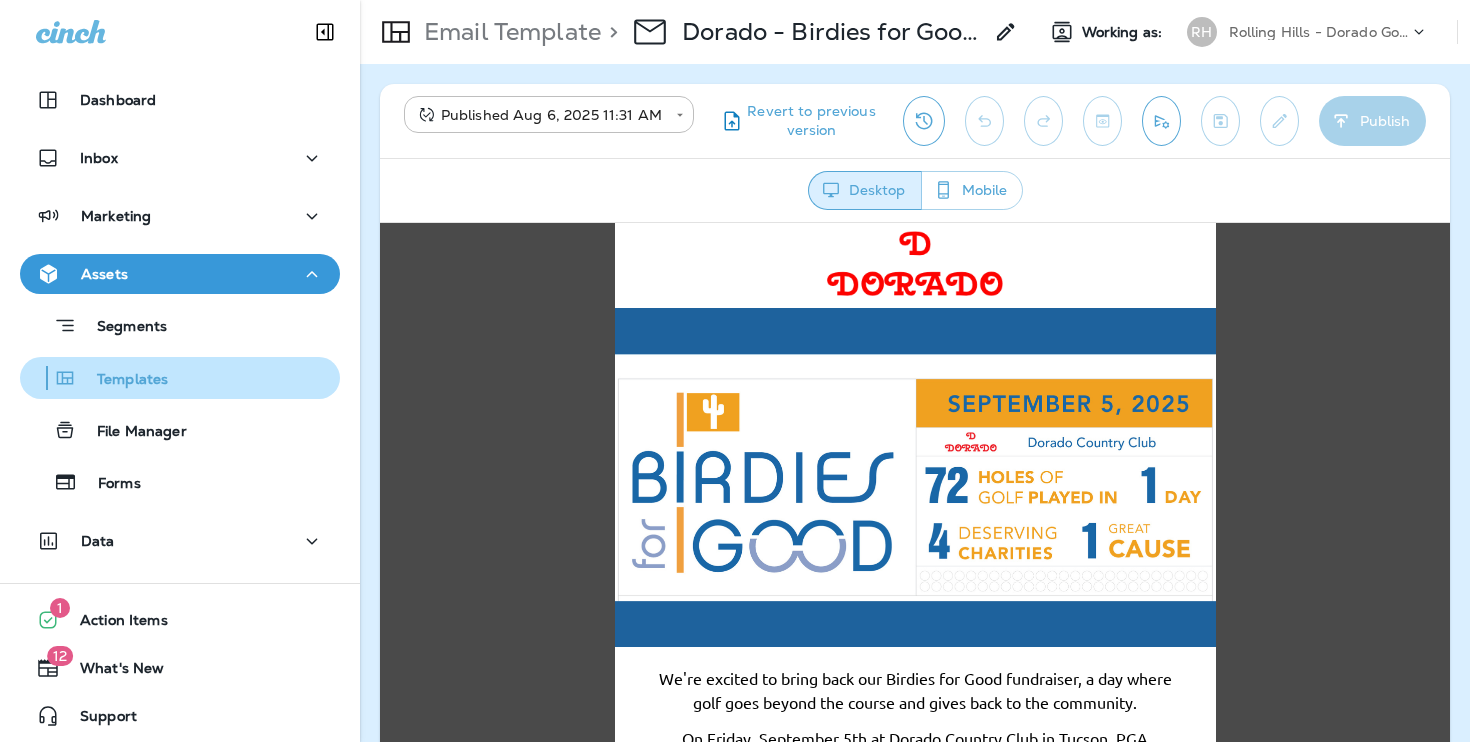 scroll, scrollTop: 0, scrollLeft: 0, axis: both 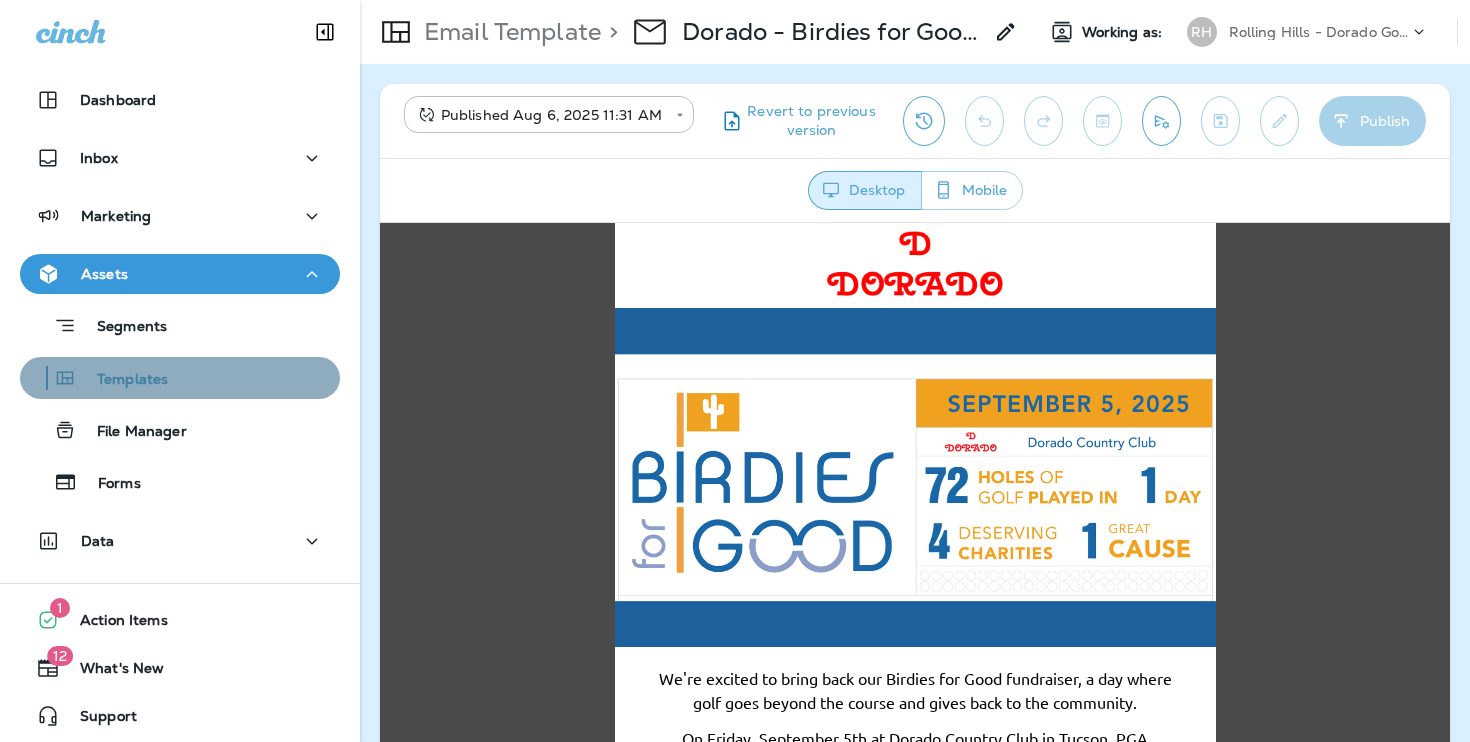 click on "Templates" at bounding box center (180, 378) 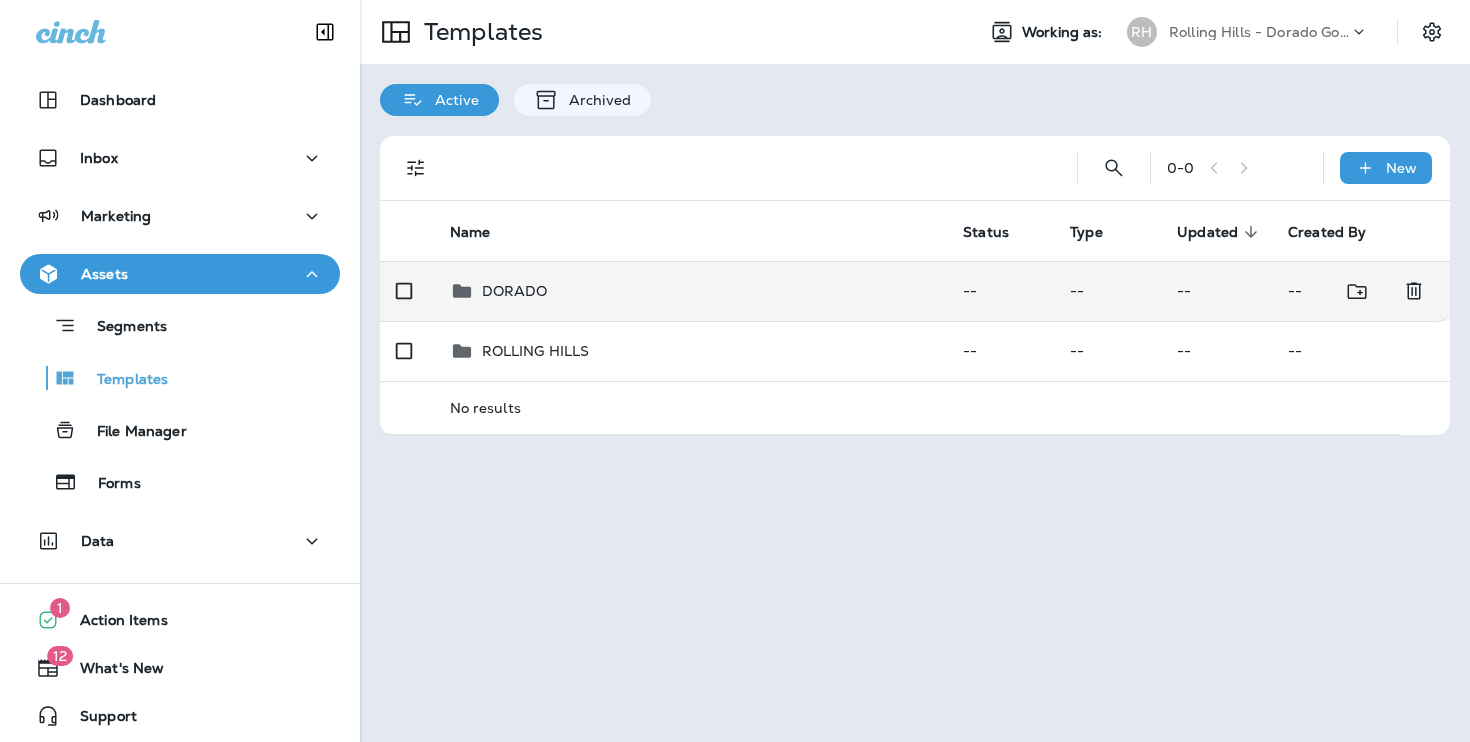 click on "DORADO" at bounding box center [691, 291] 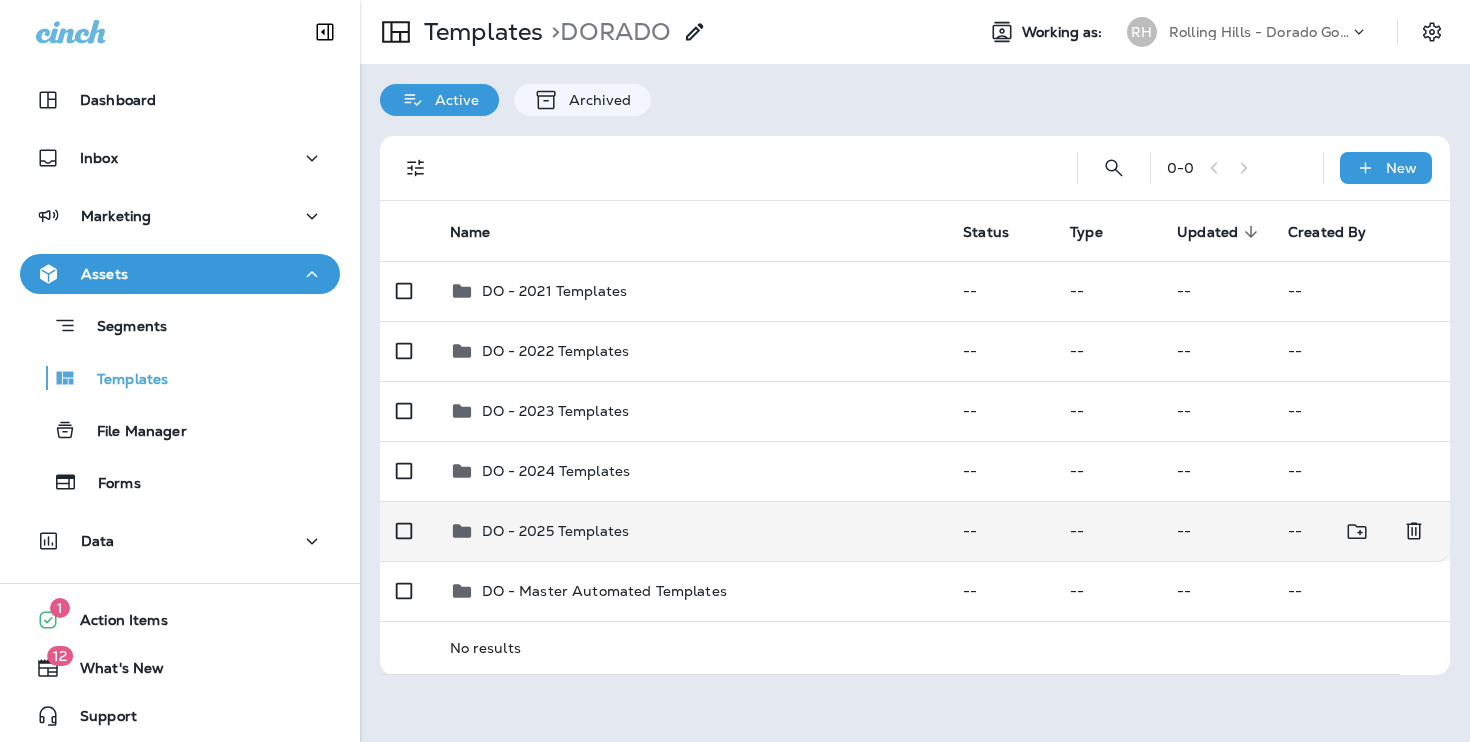 click on "DO - 2025 Templates" at bounding box center (691, 531) 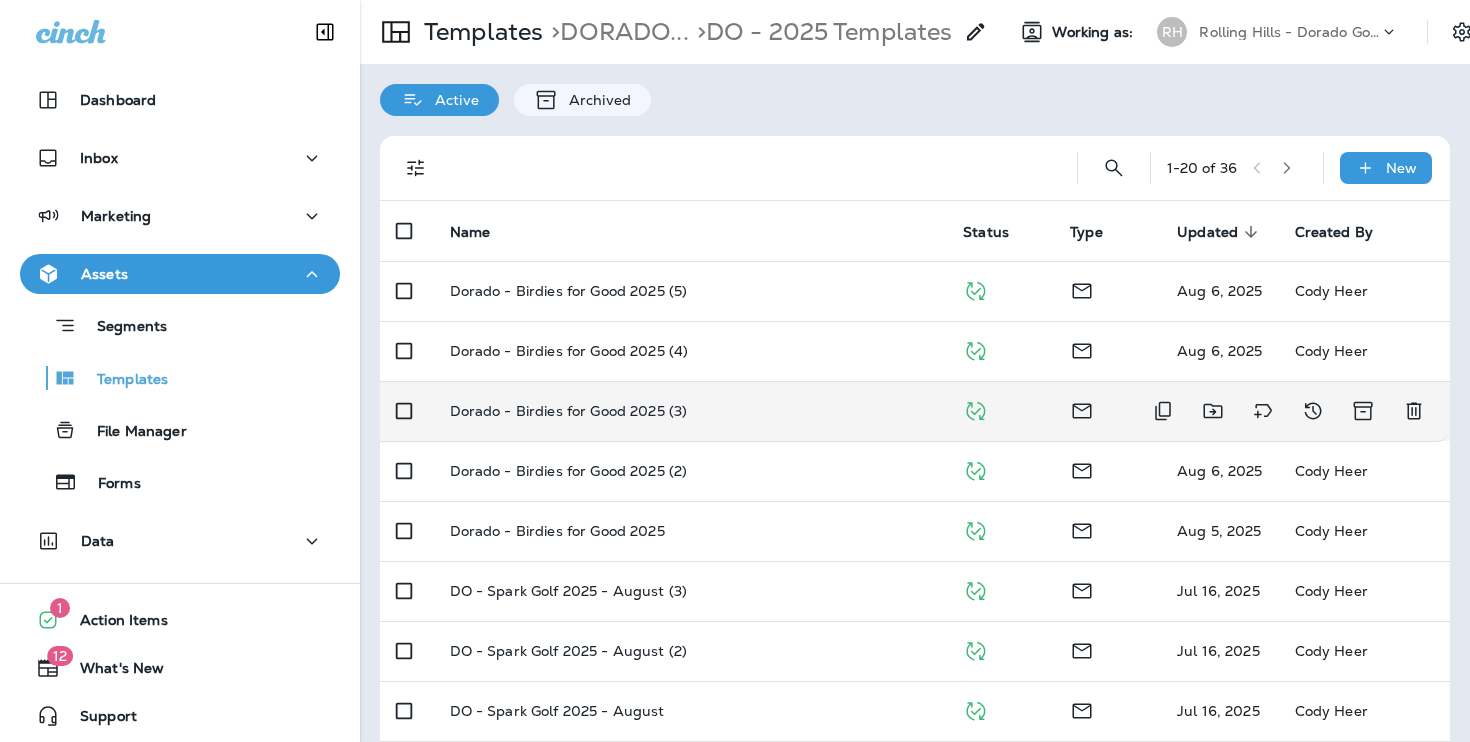 click on "Dorado - Birdies for Good 2025 (3)" at bounding box center (691, 411) 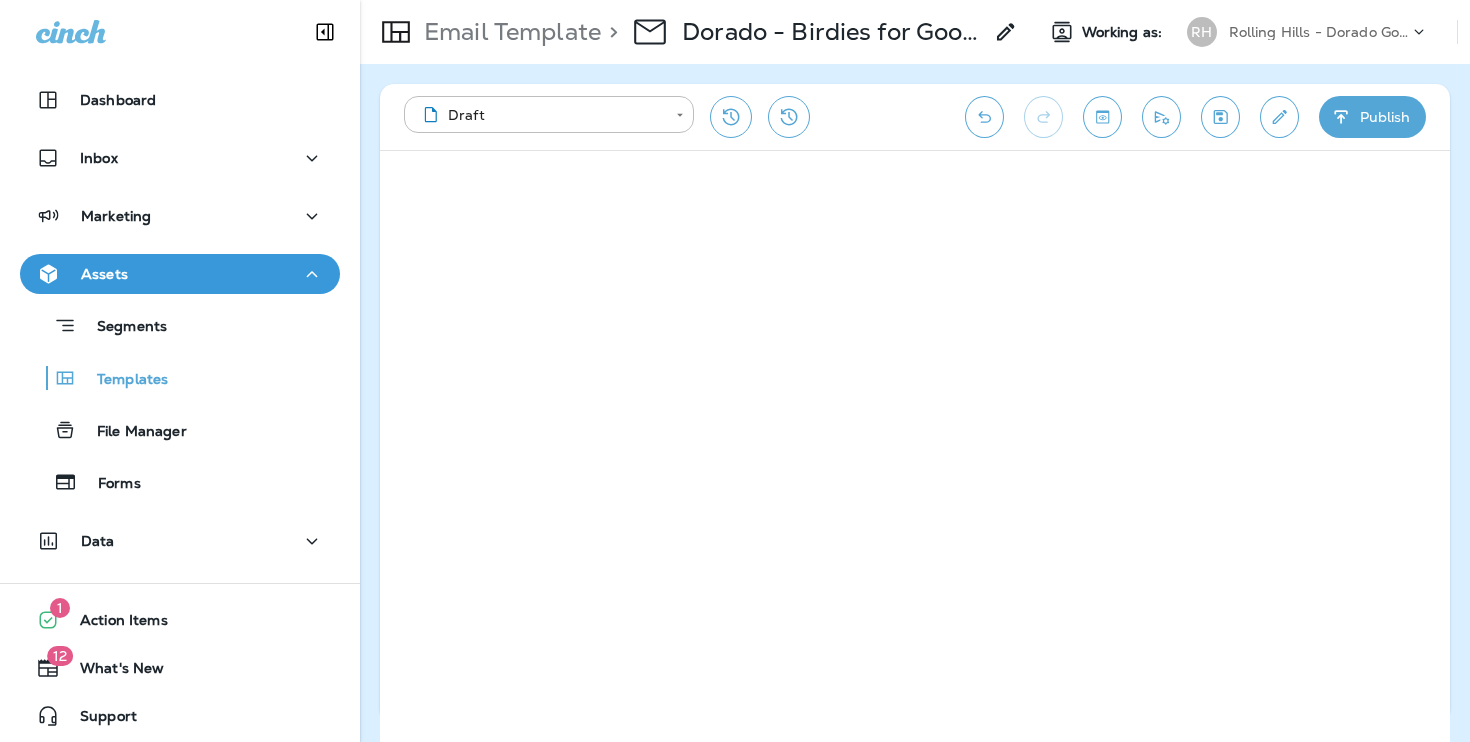 click 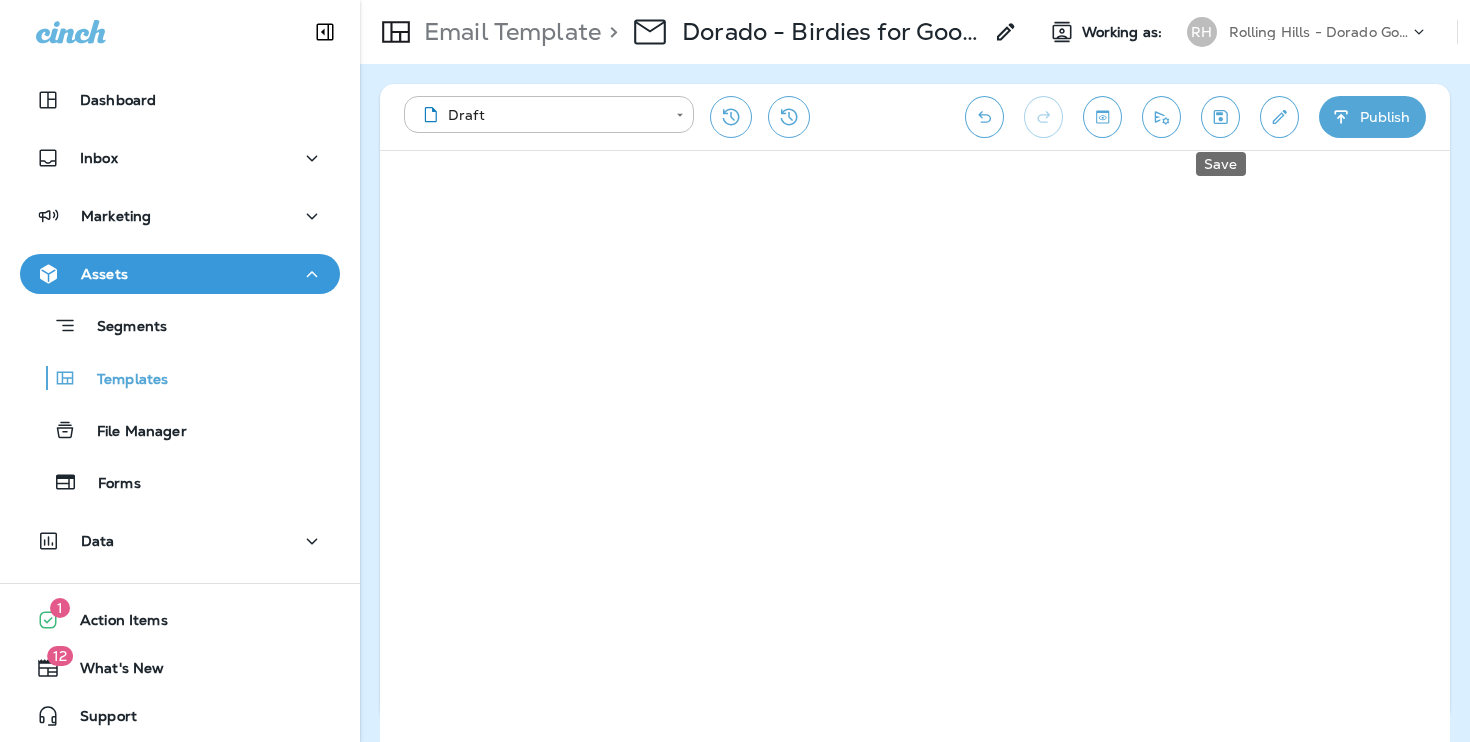 click on "**********" at bounding box center (915, 117) 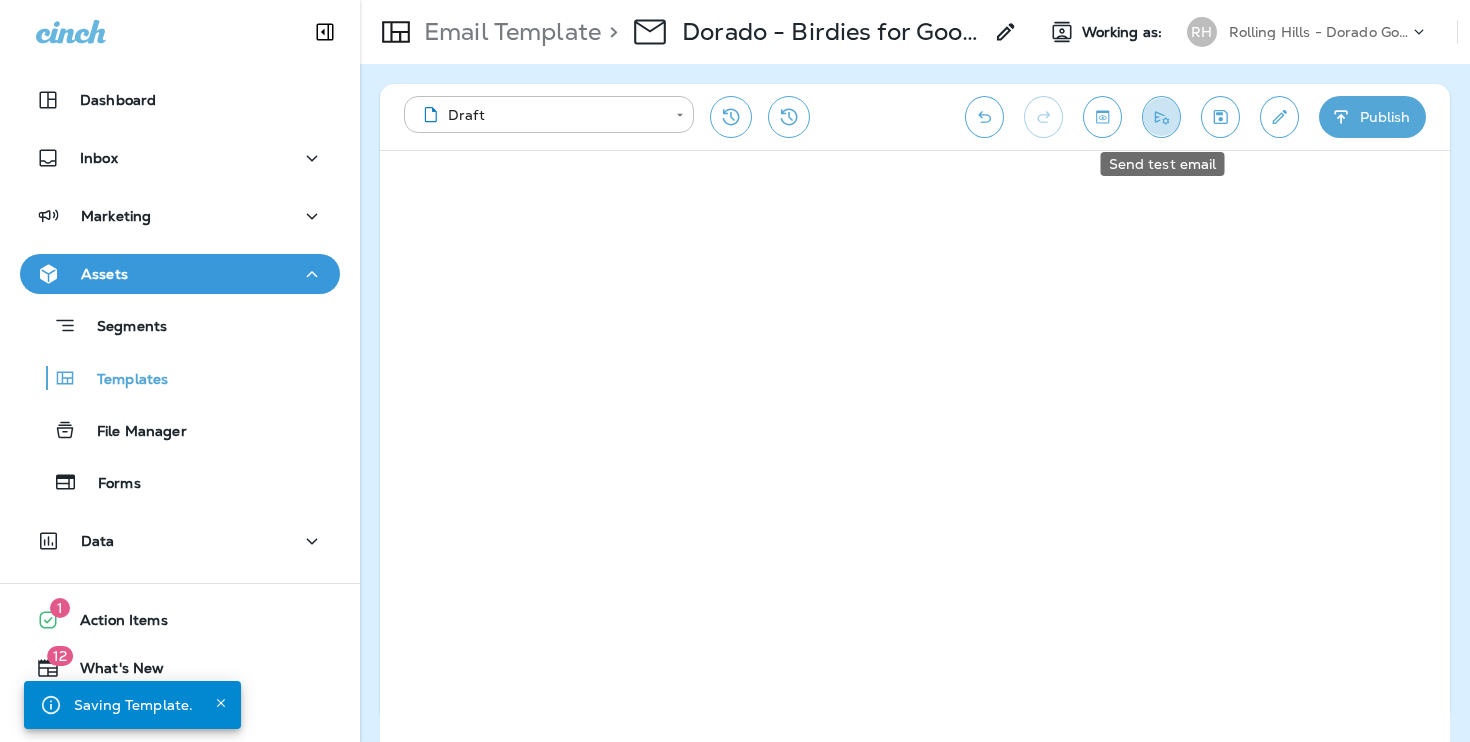click 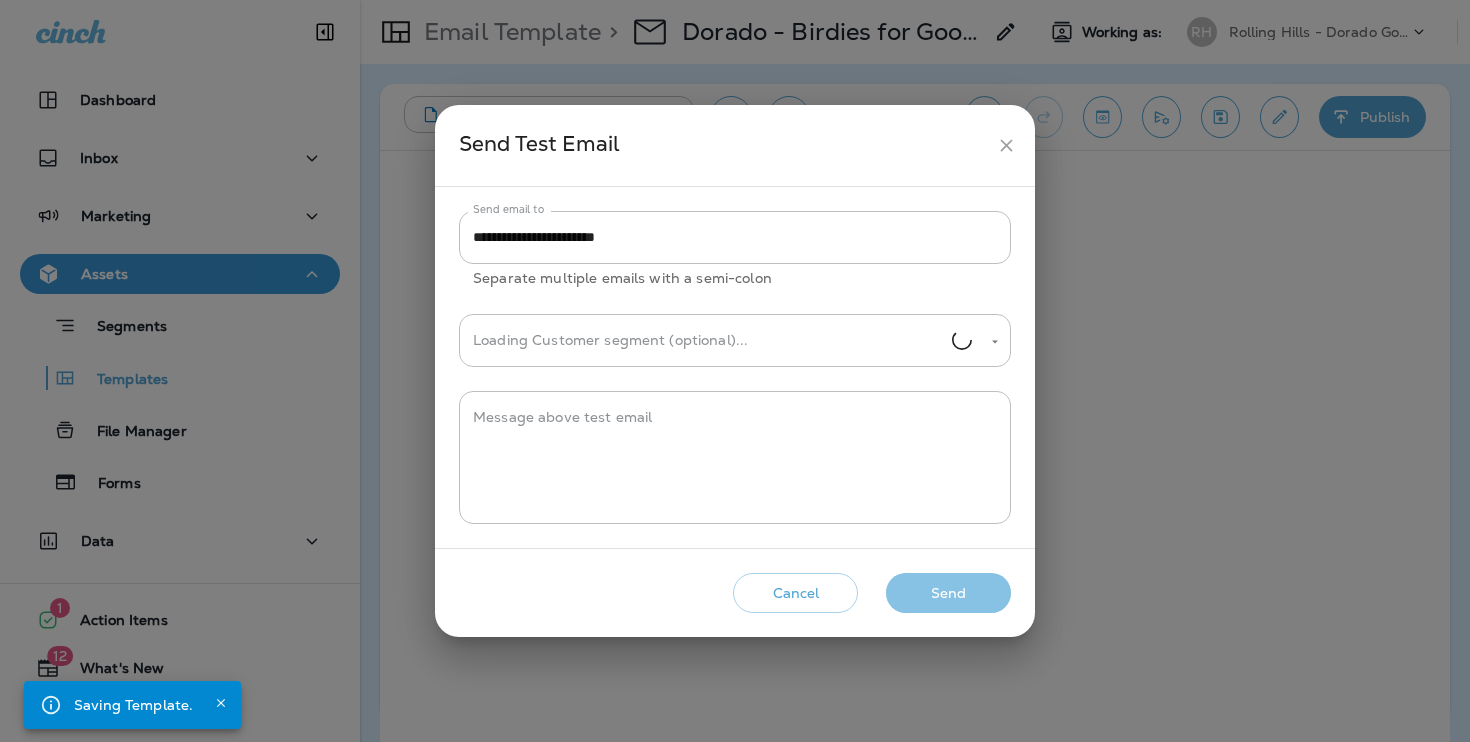 click on "Send" at bounding box center [948, 593] 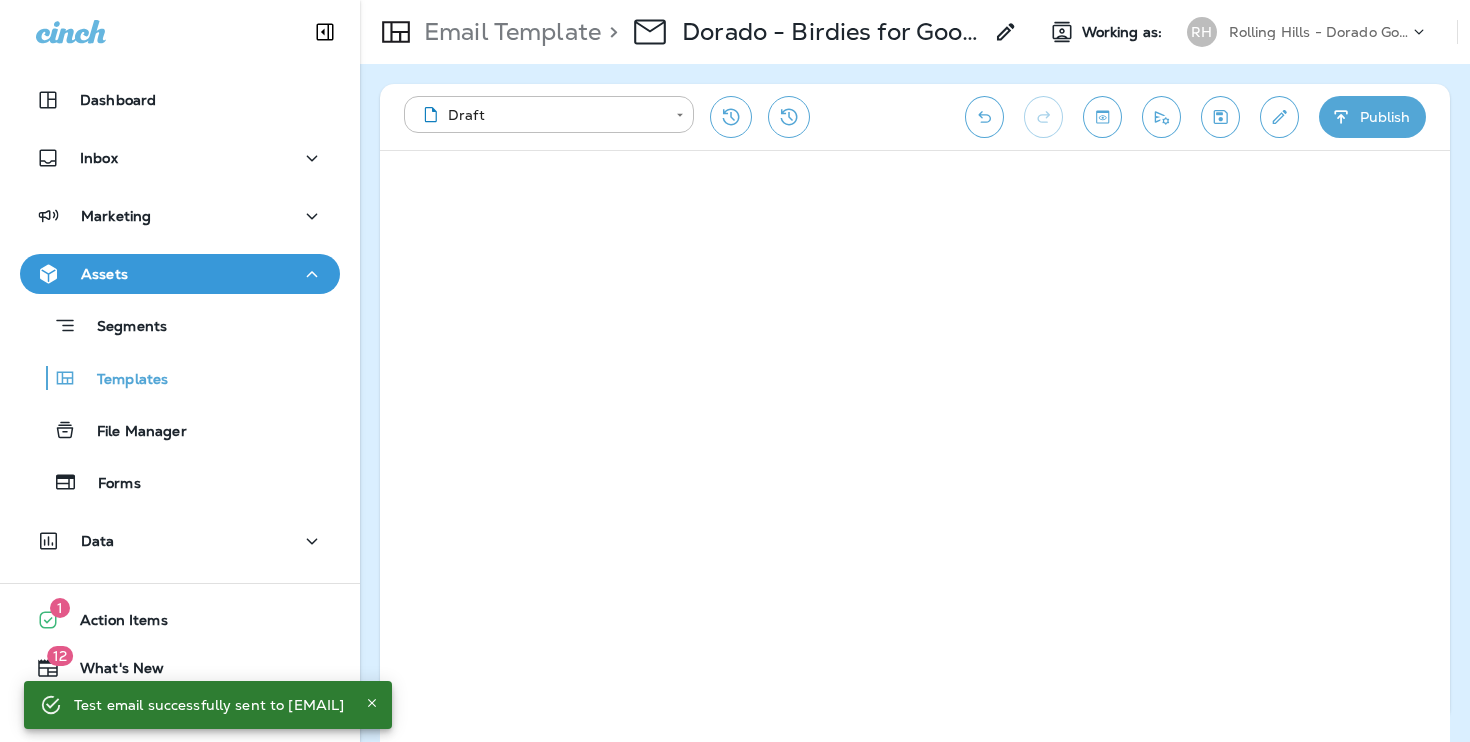 click on "Publish" at bounding box center [1372, 117] 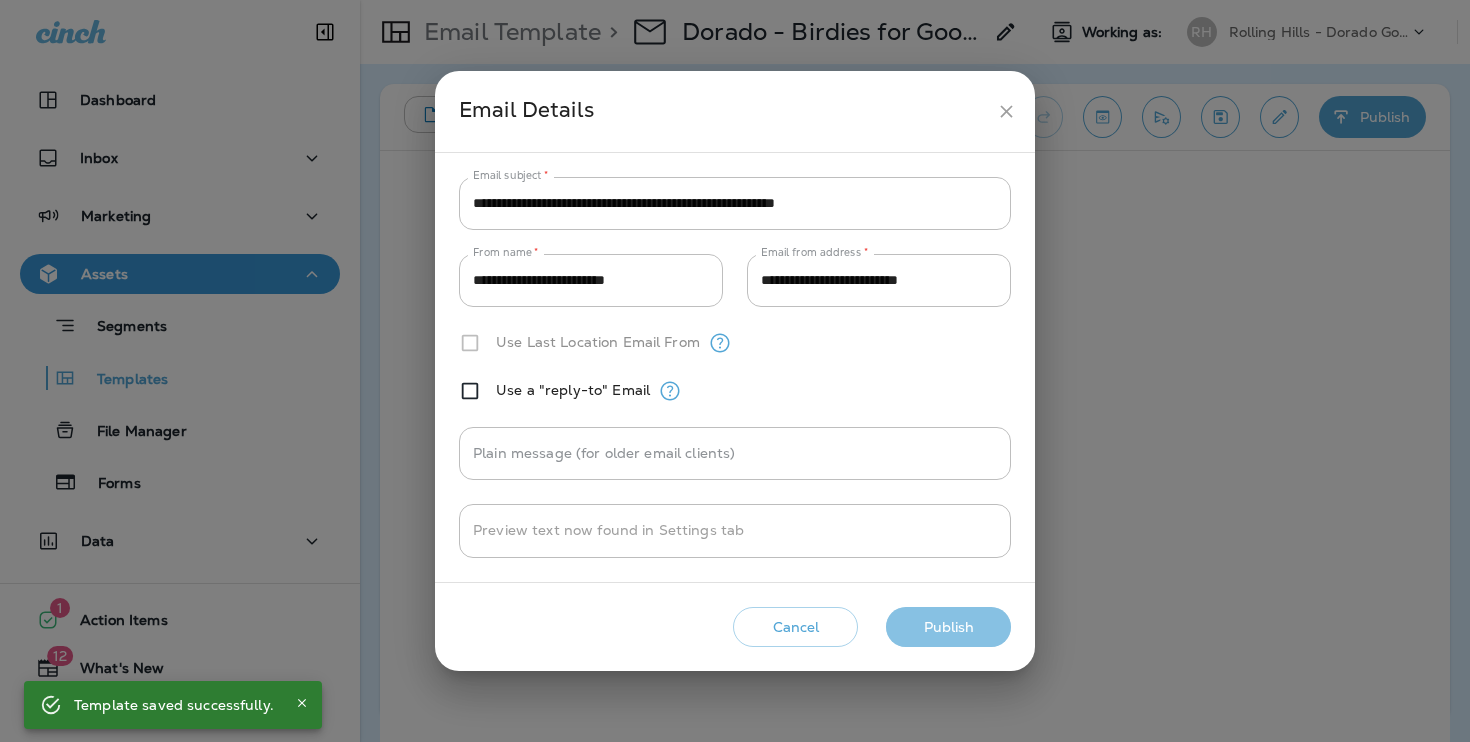click on "Publish" at bounding box center [948, 627] 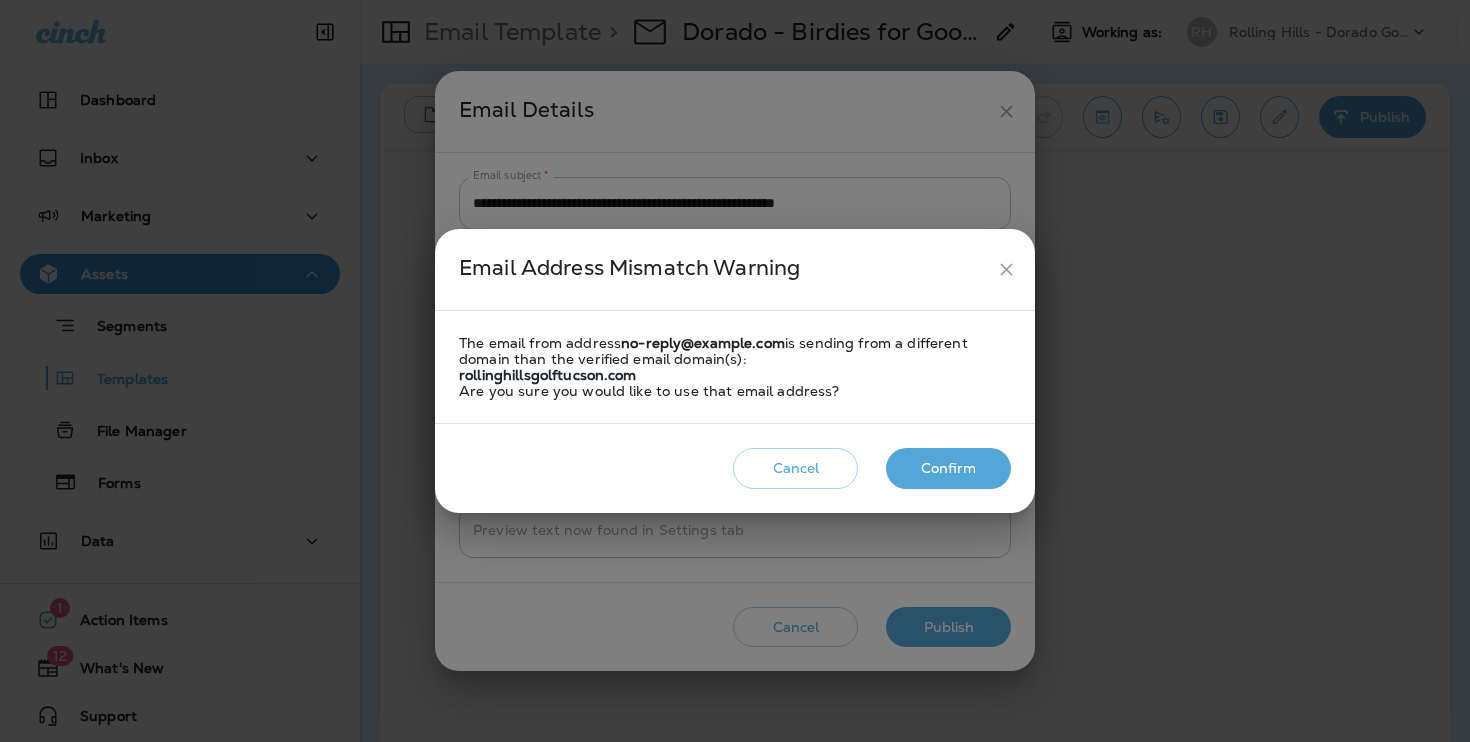 click on "Confirm" at bounding box center (948, 468) 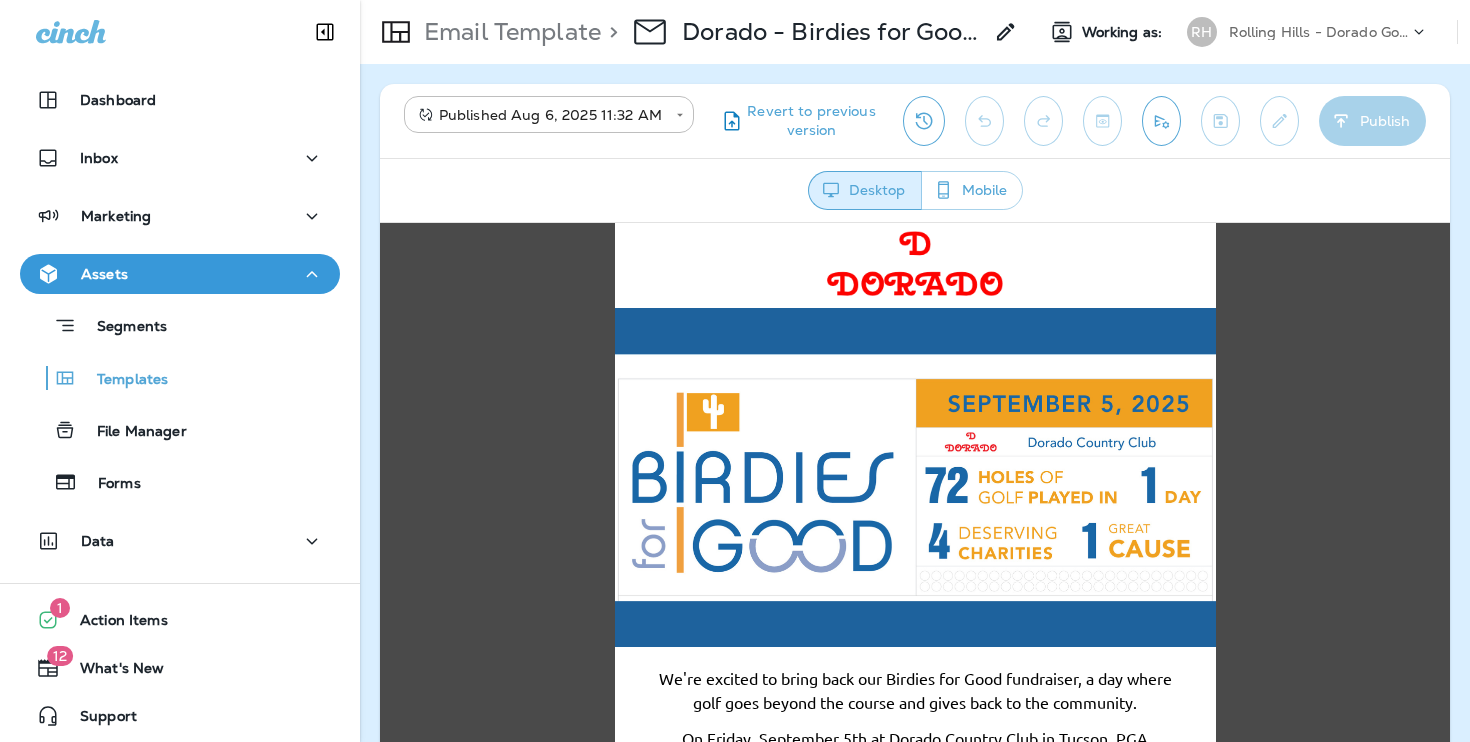 scroll, scrollTop: 0, scrollLeft: 0, axis: both 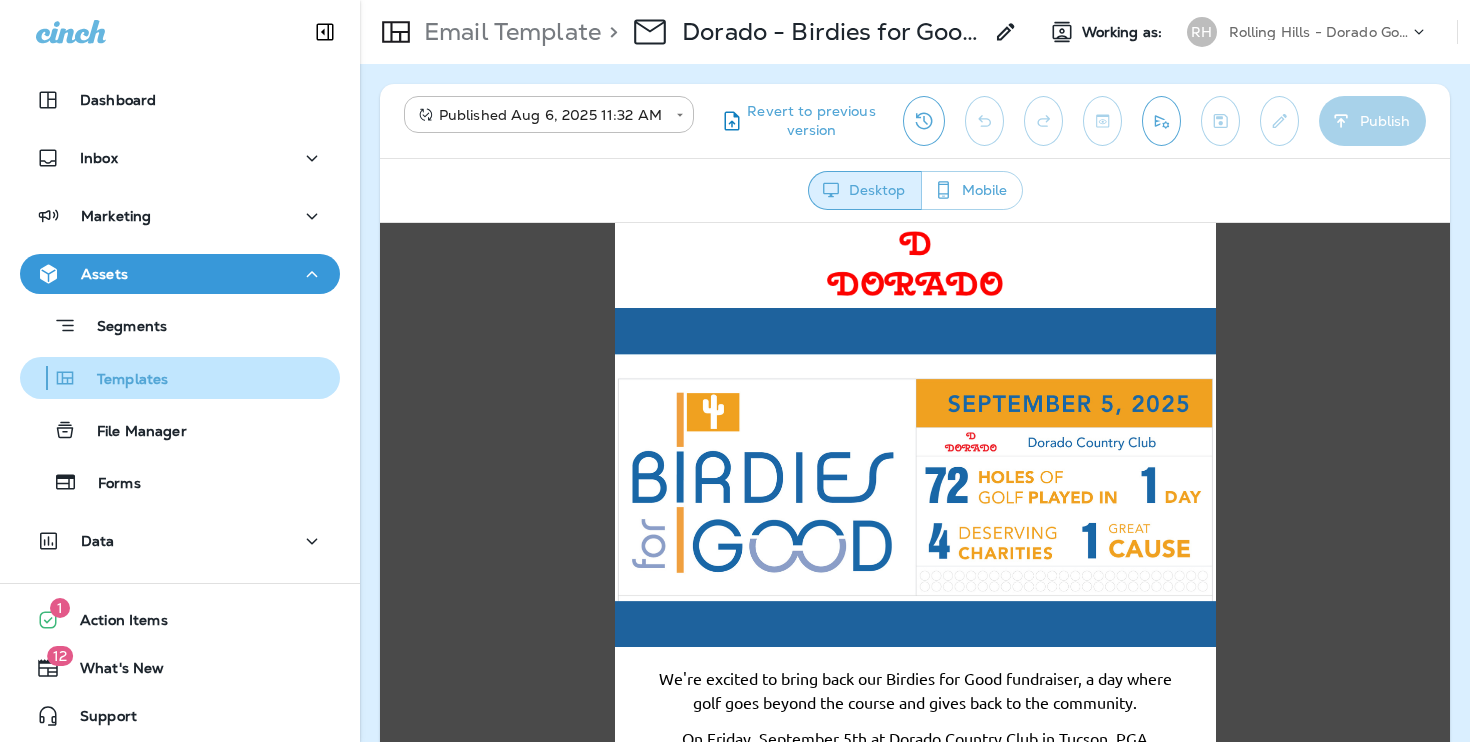 click on "Templates" at bounding box center [98, 378] 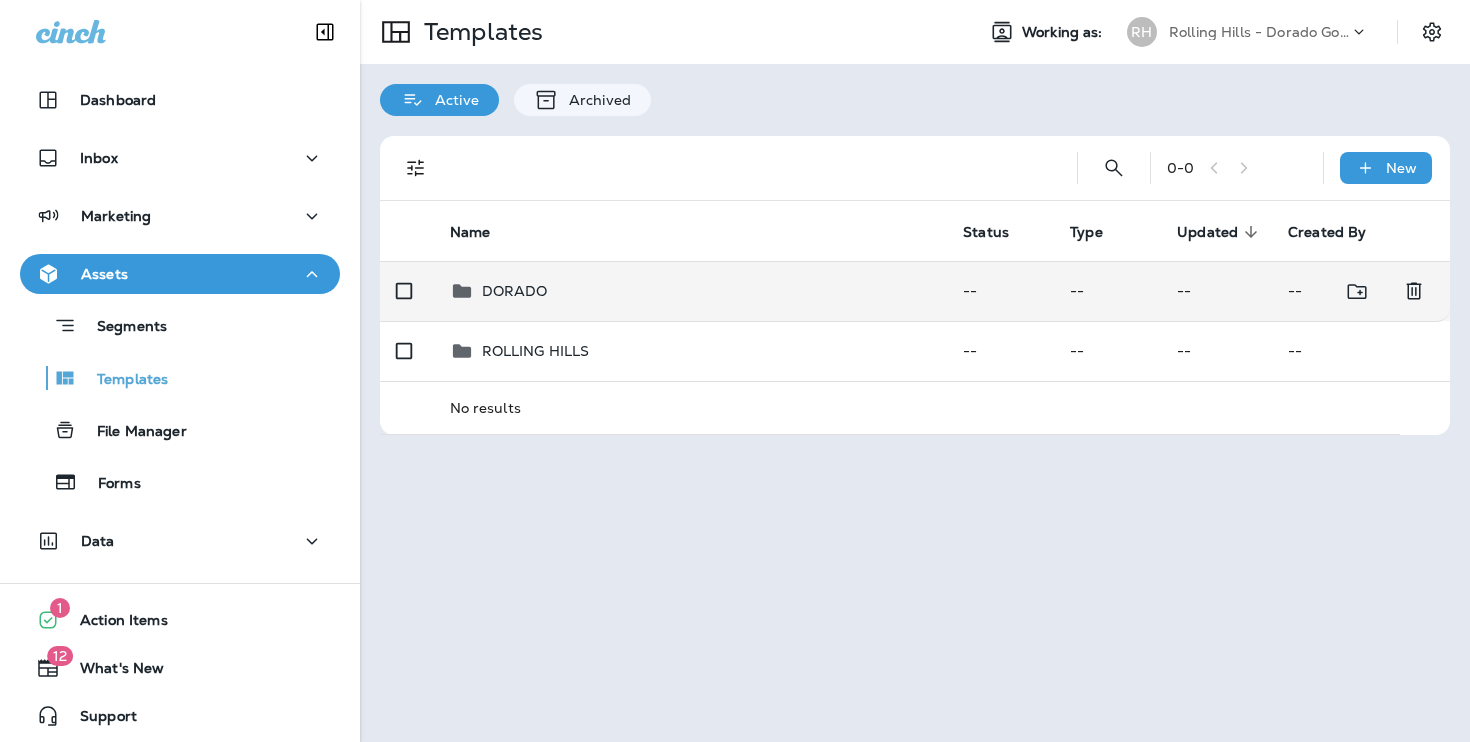 click on "DORADO" at bounding box center [691, 291] 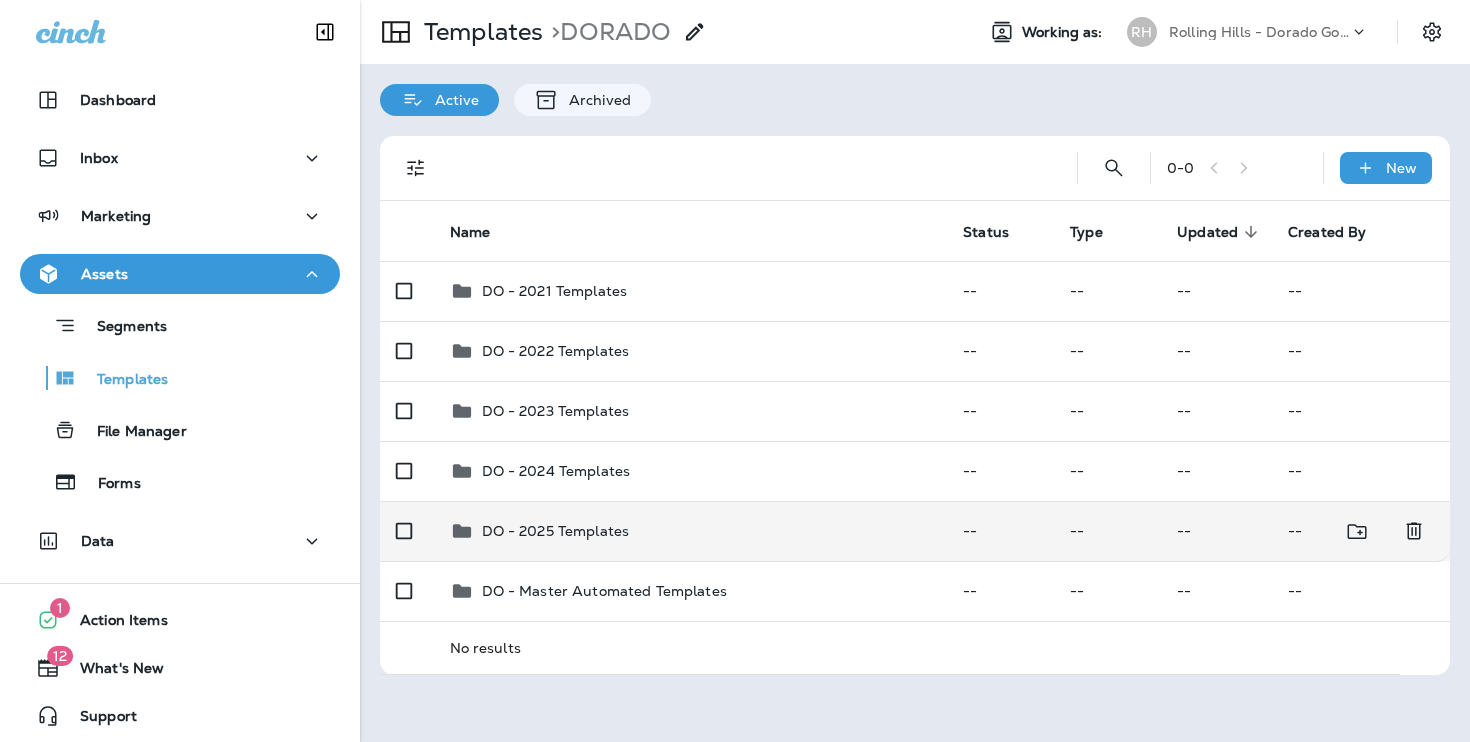 click on "DO - 2025 Templates" at bounding box center [691, 531] 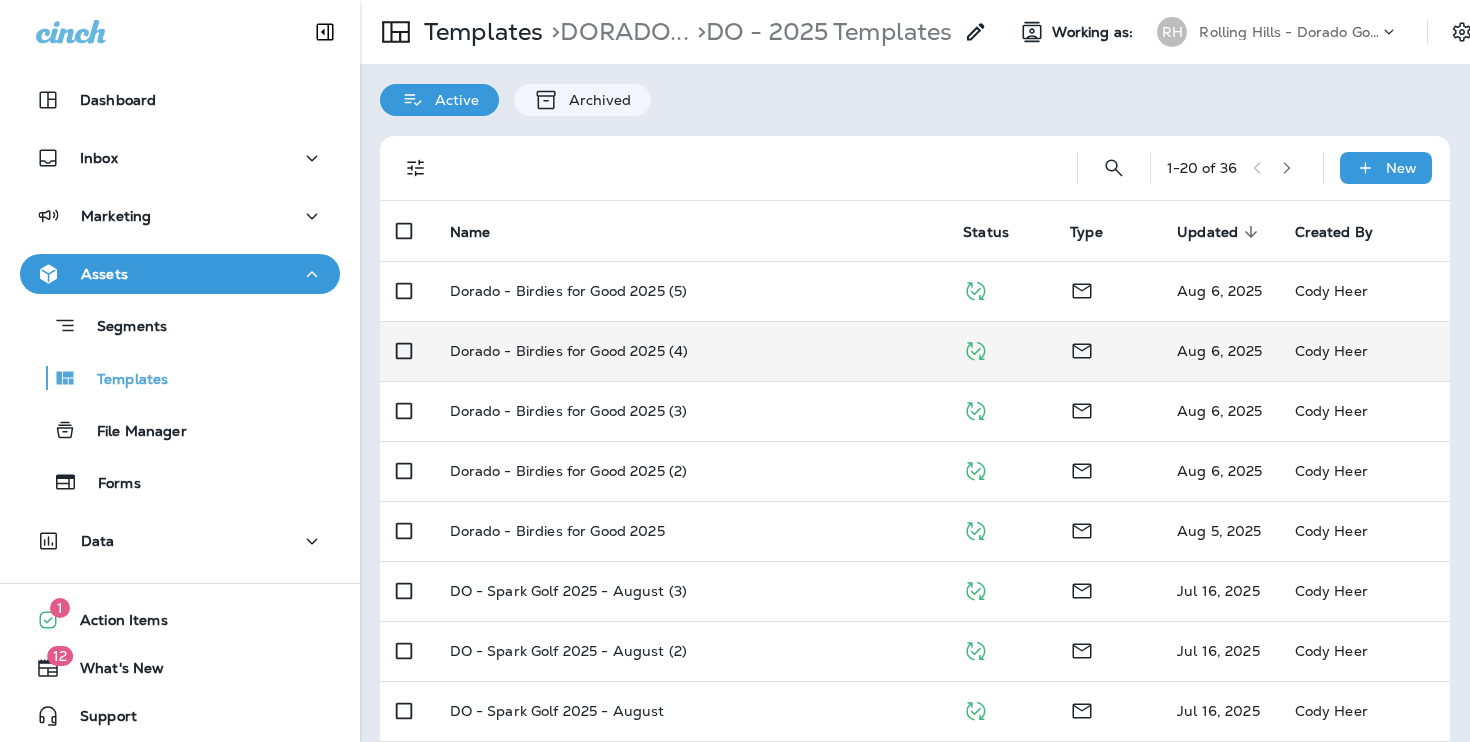 click on "Dorado - Birdies for Good 2025 (4)" at bounding box center [691, 351] 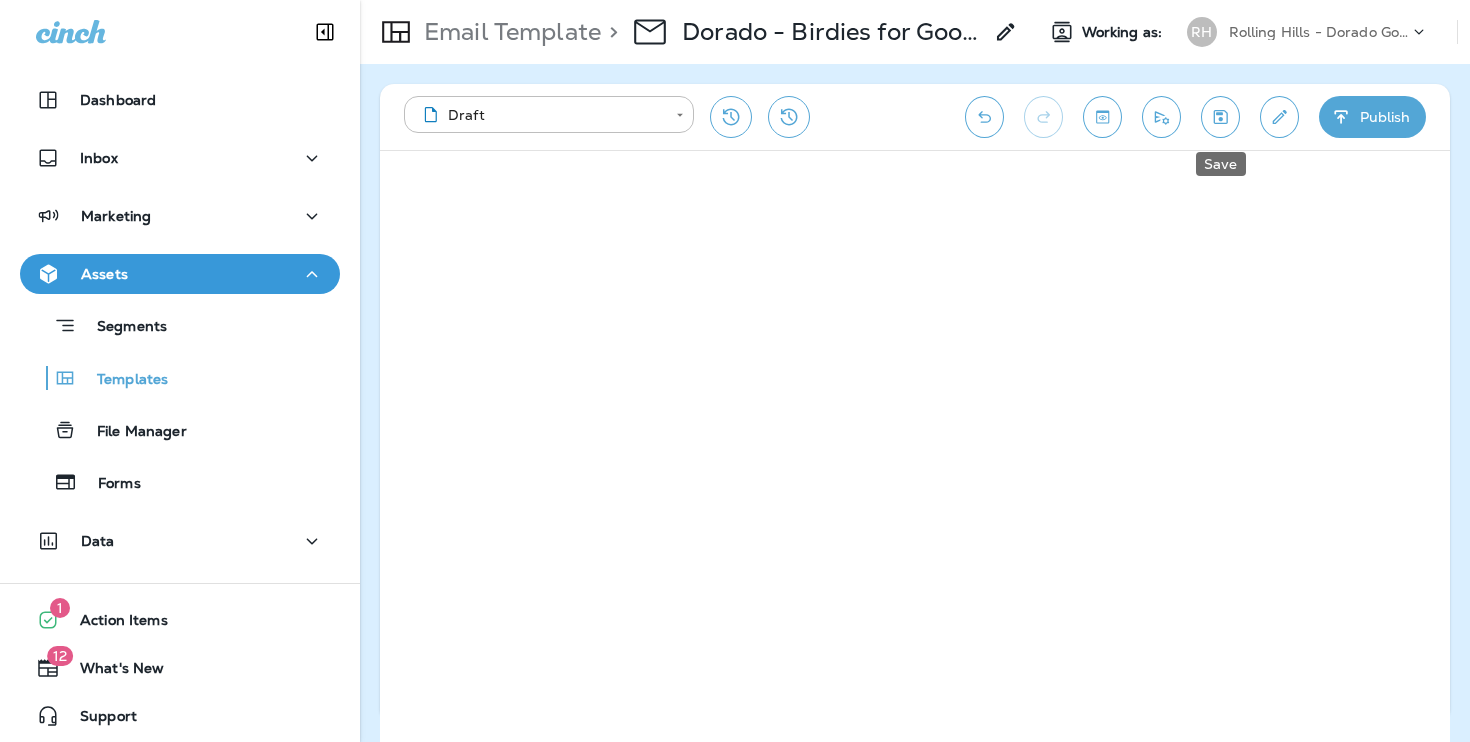 click 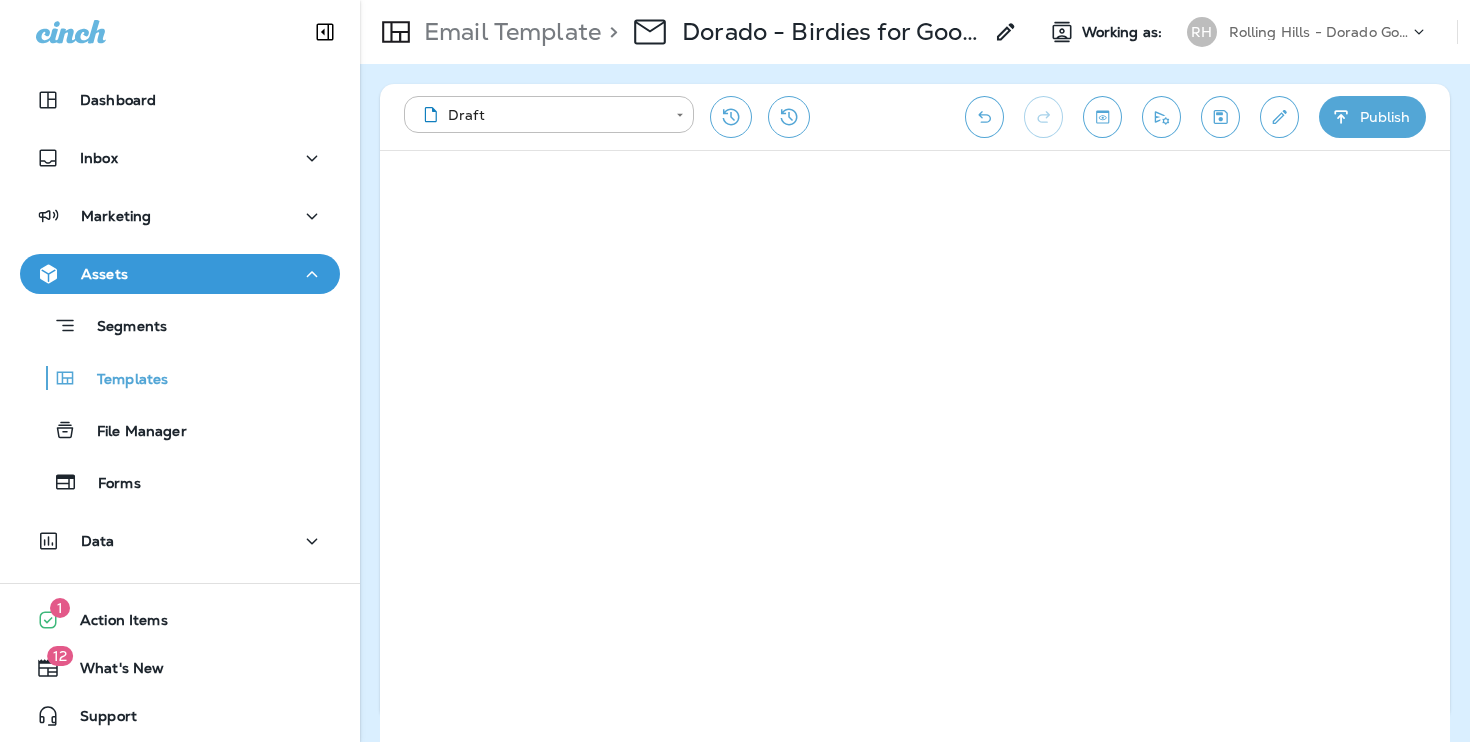 click on "Publish" at bounding box center (1372, 117) 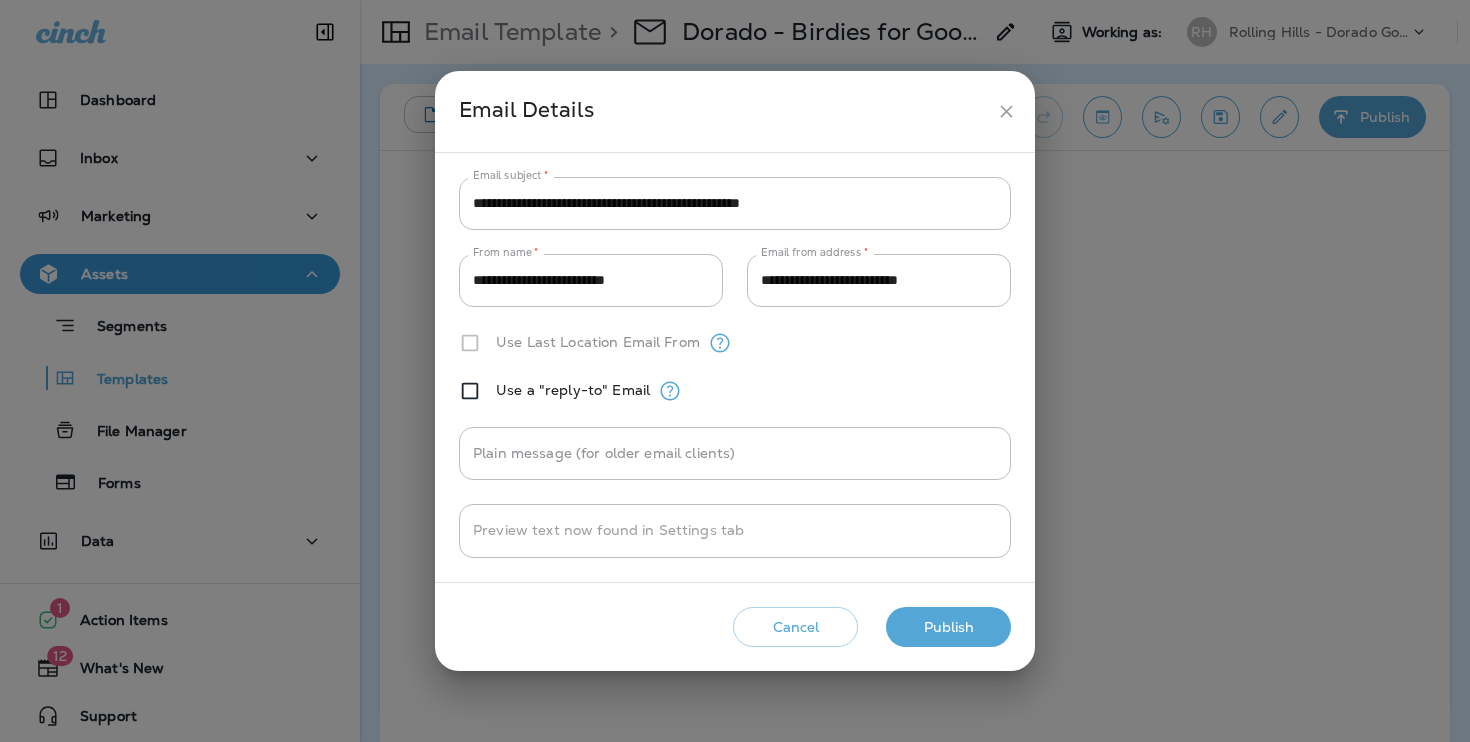 click on "Publish" at bounding box center (948, 627) 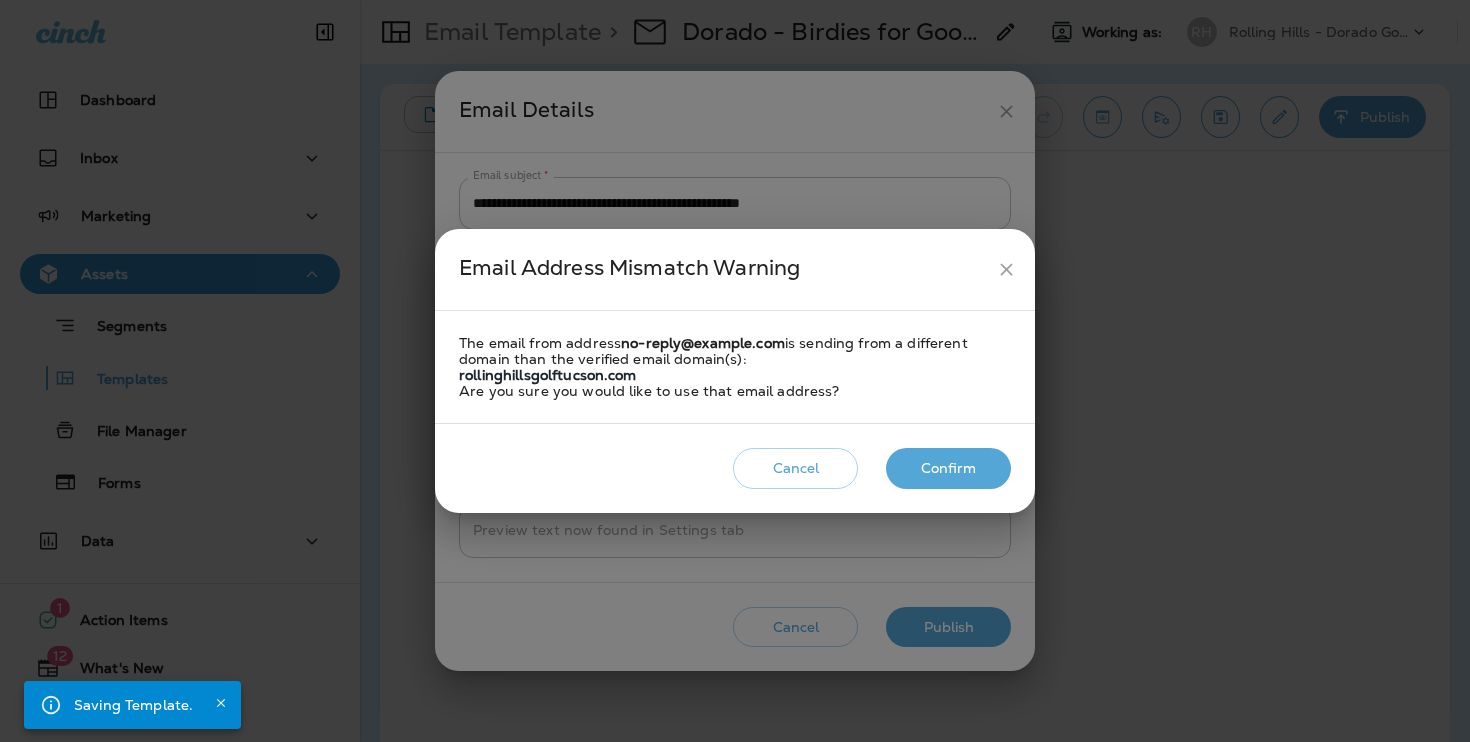 click on "Confirm" at bounding box center [948, 468] 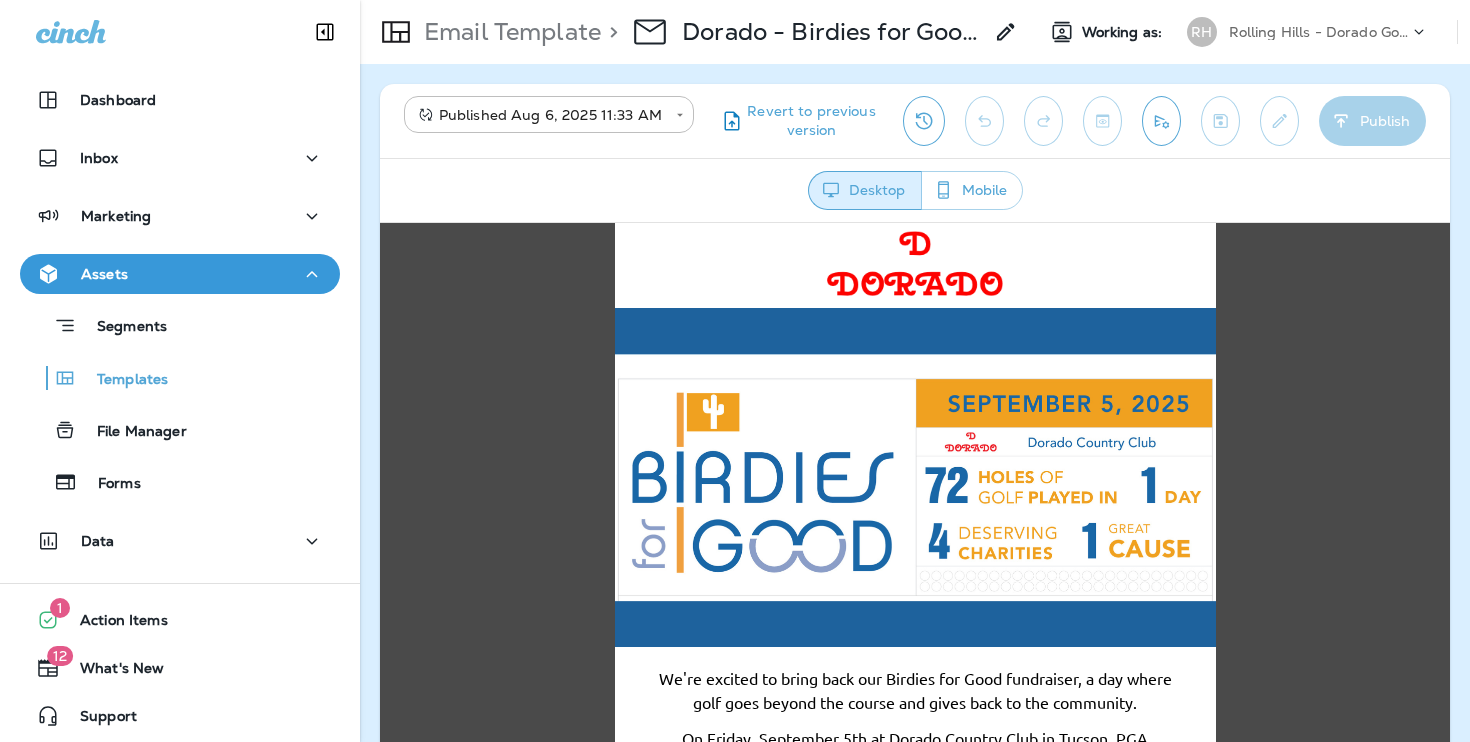scroll, scrollTop: 0, scrollLeft: 0, axis: both 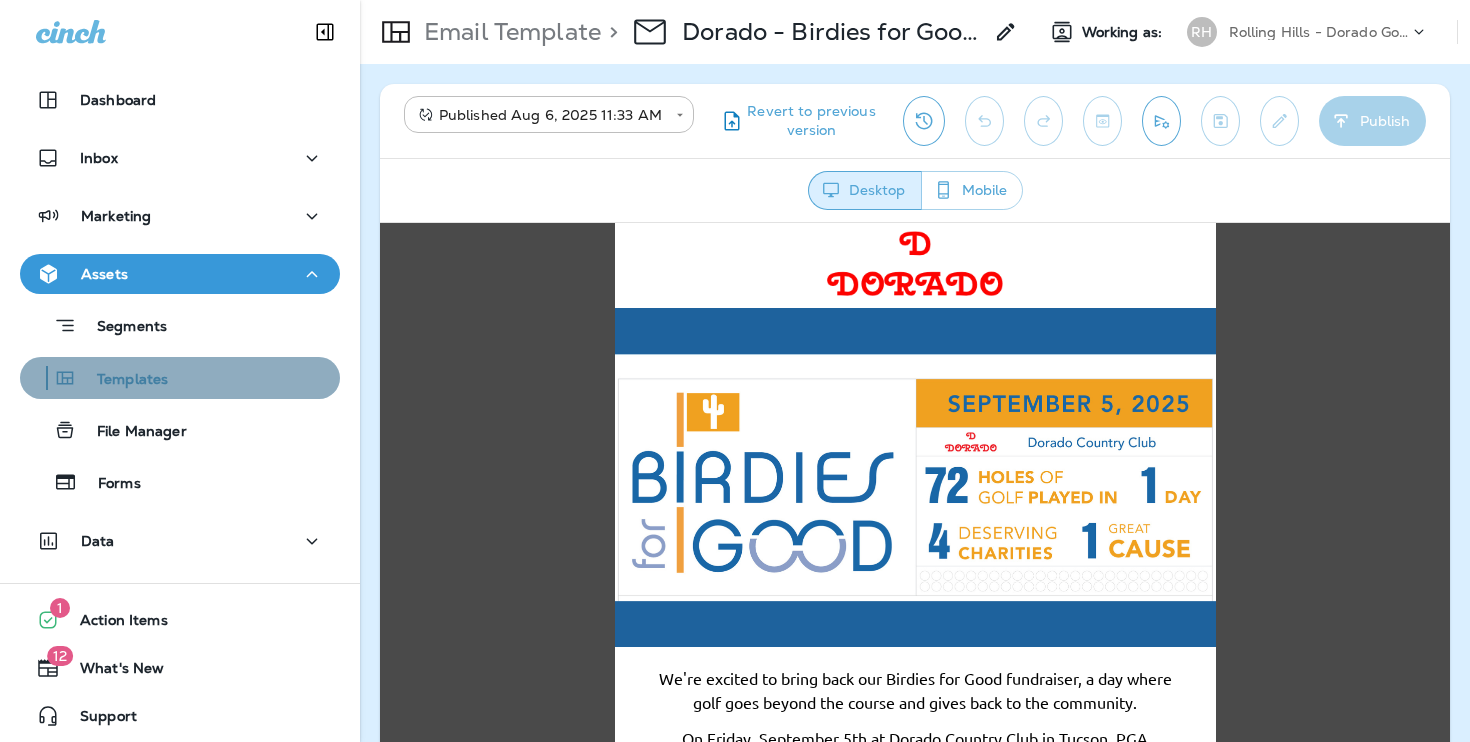 click on "Templates" at bounding box center [180, 378] 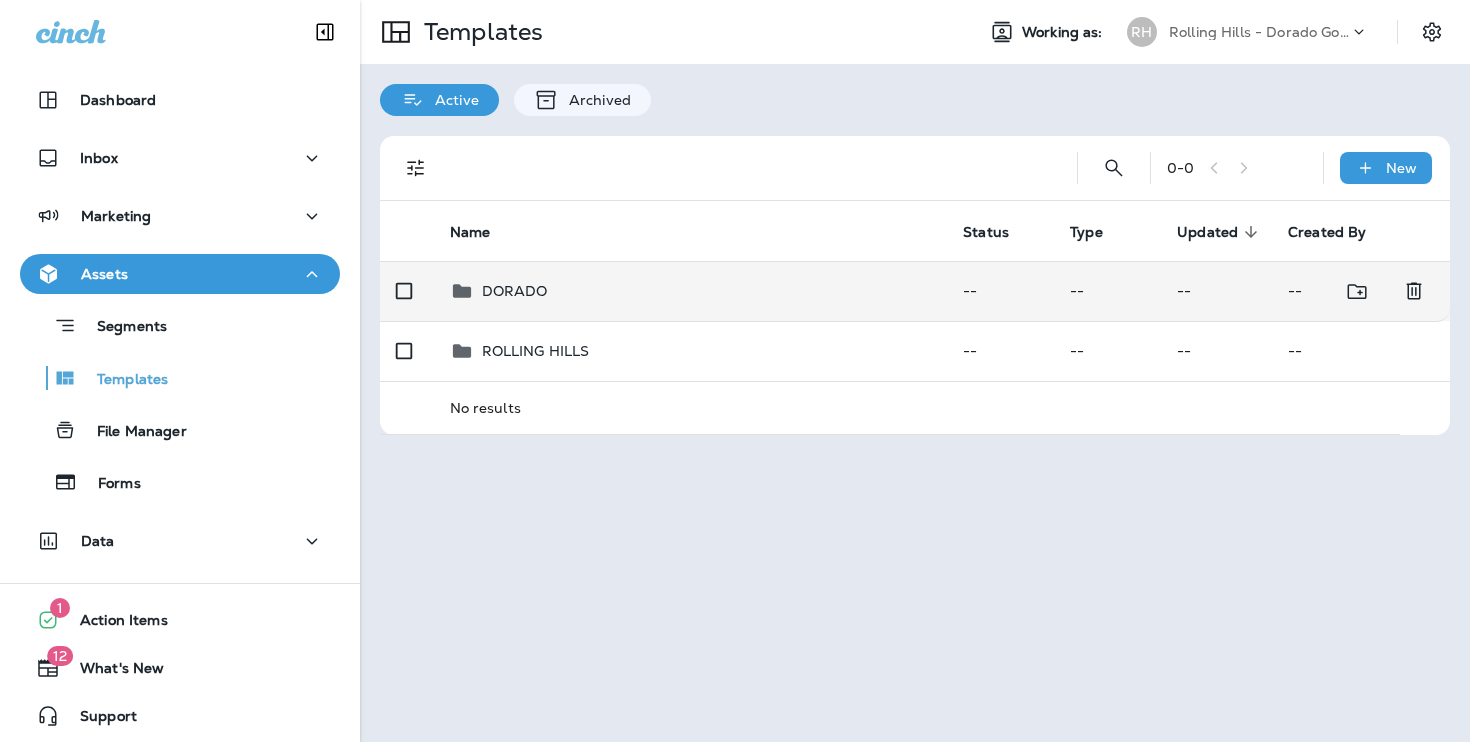 click on "DORADO" at bounding box center [691, 291] 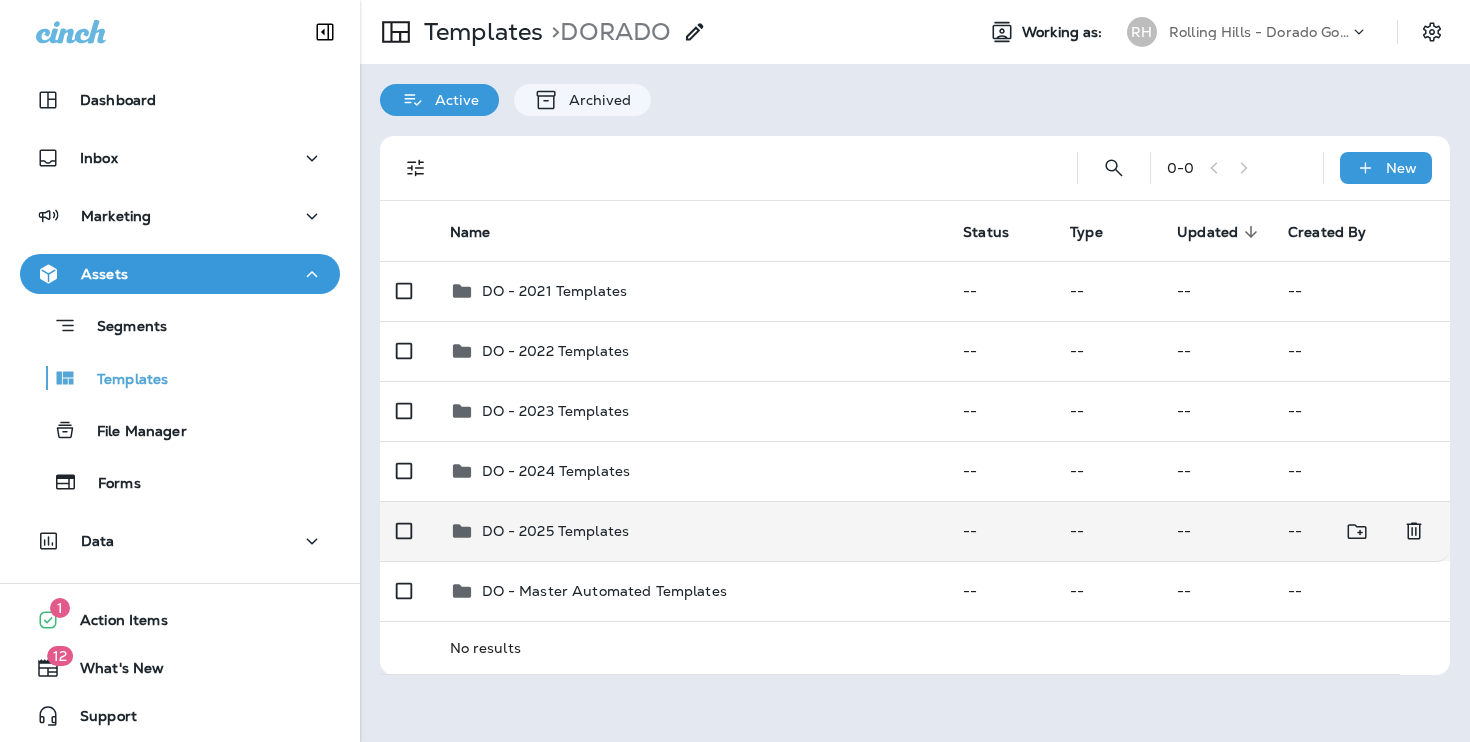 click on "DO - 2025 Templates" at bounding box center (691, 531) 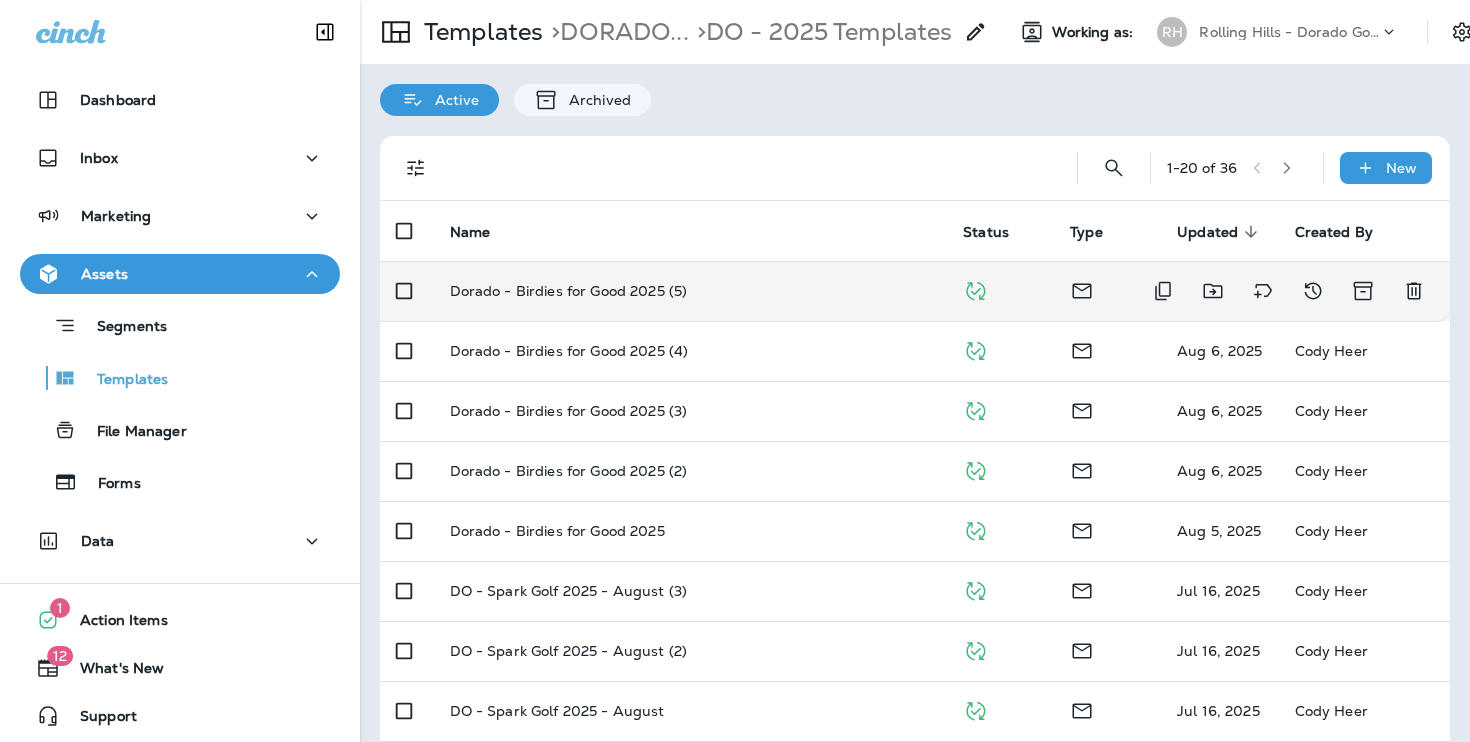 click on "Dorado - Birdies for Good 2025 (5)" at bounding box center (569, 291) 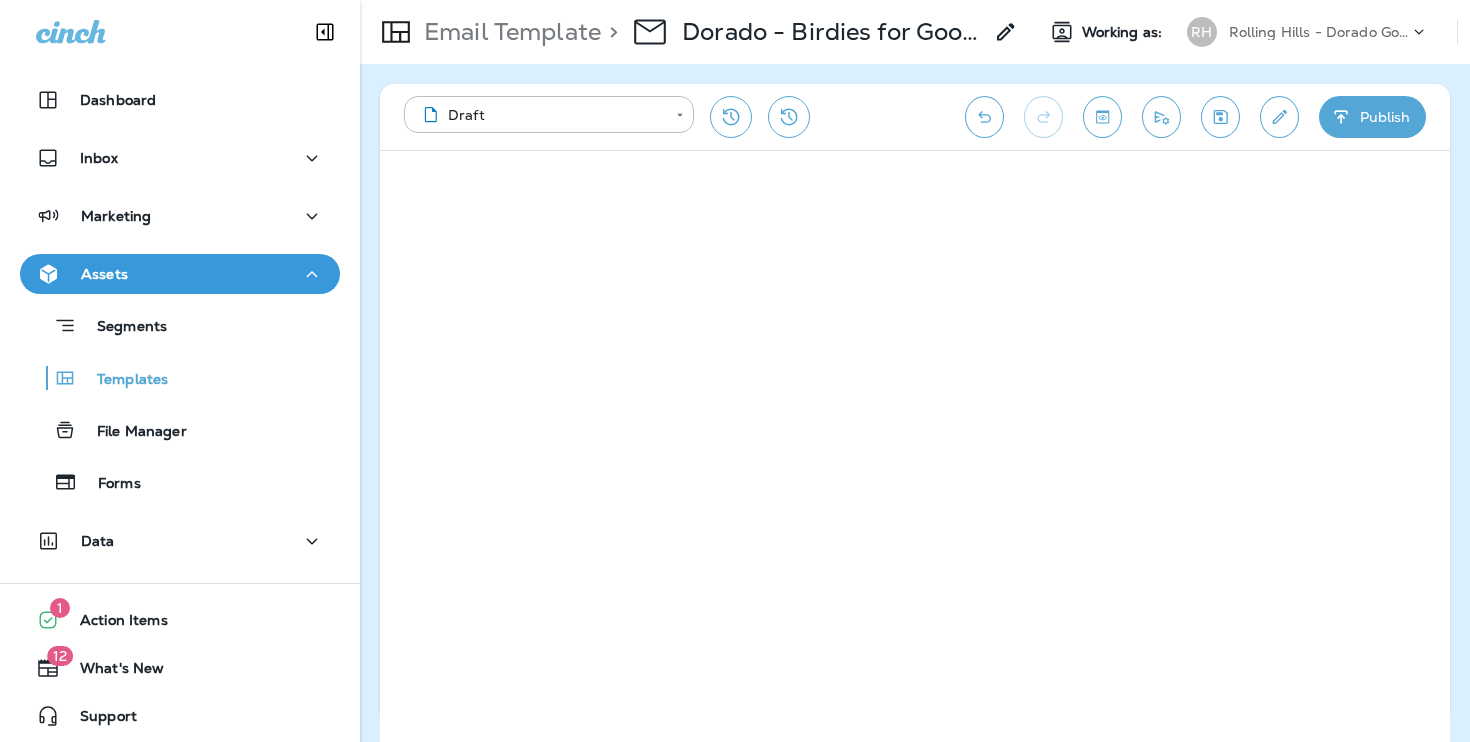 click 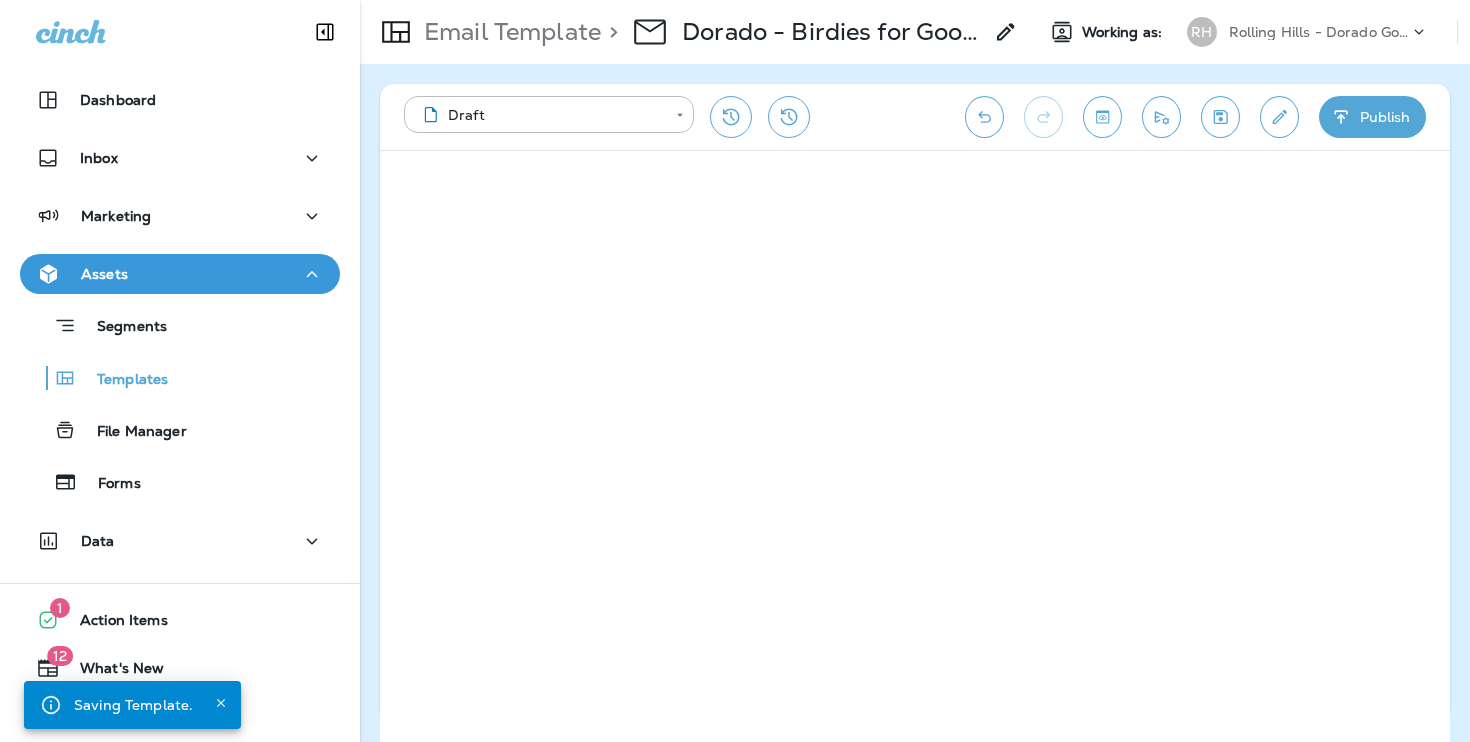 click on "Publish" at bounding box center [1372, 117] 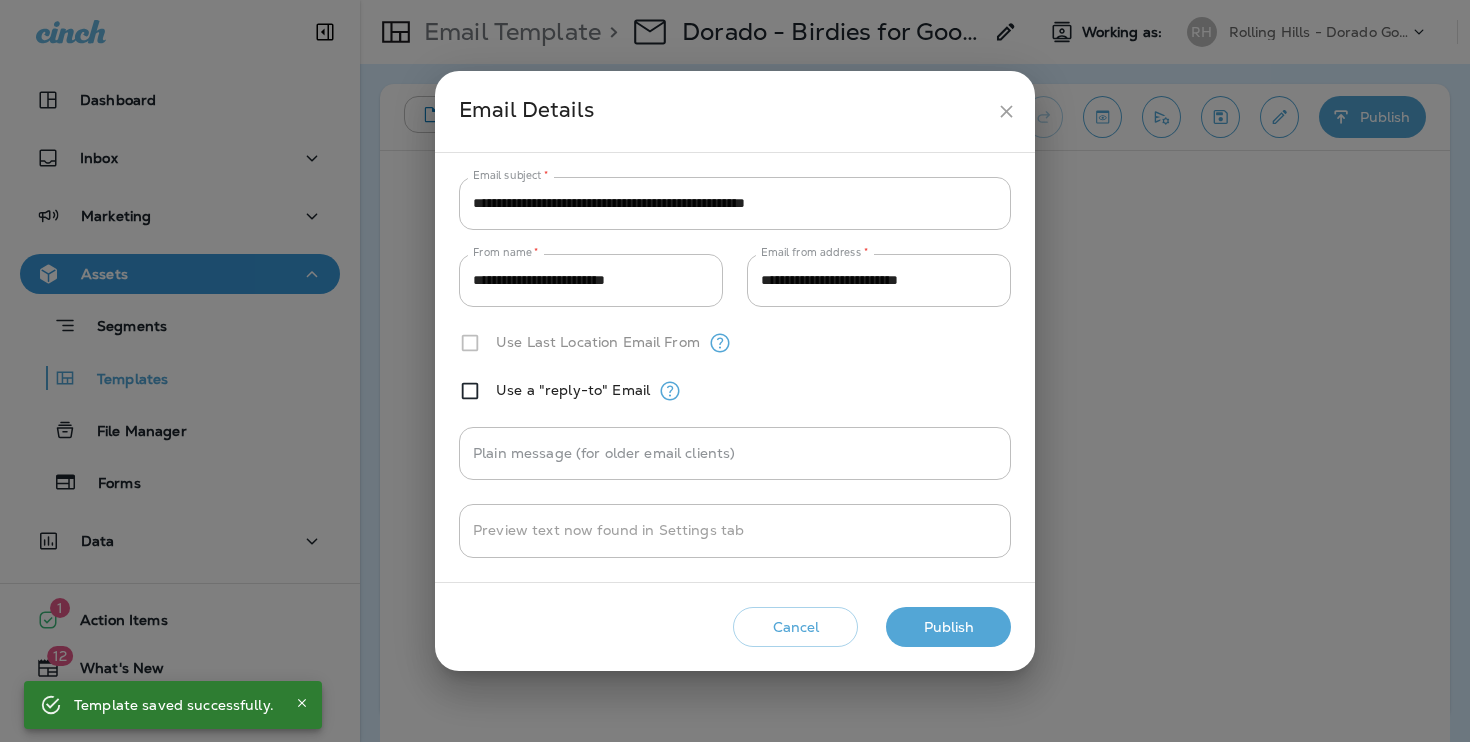 click on "Publish" at bounding box center [948, 627] 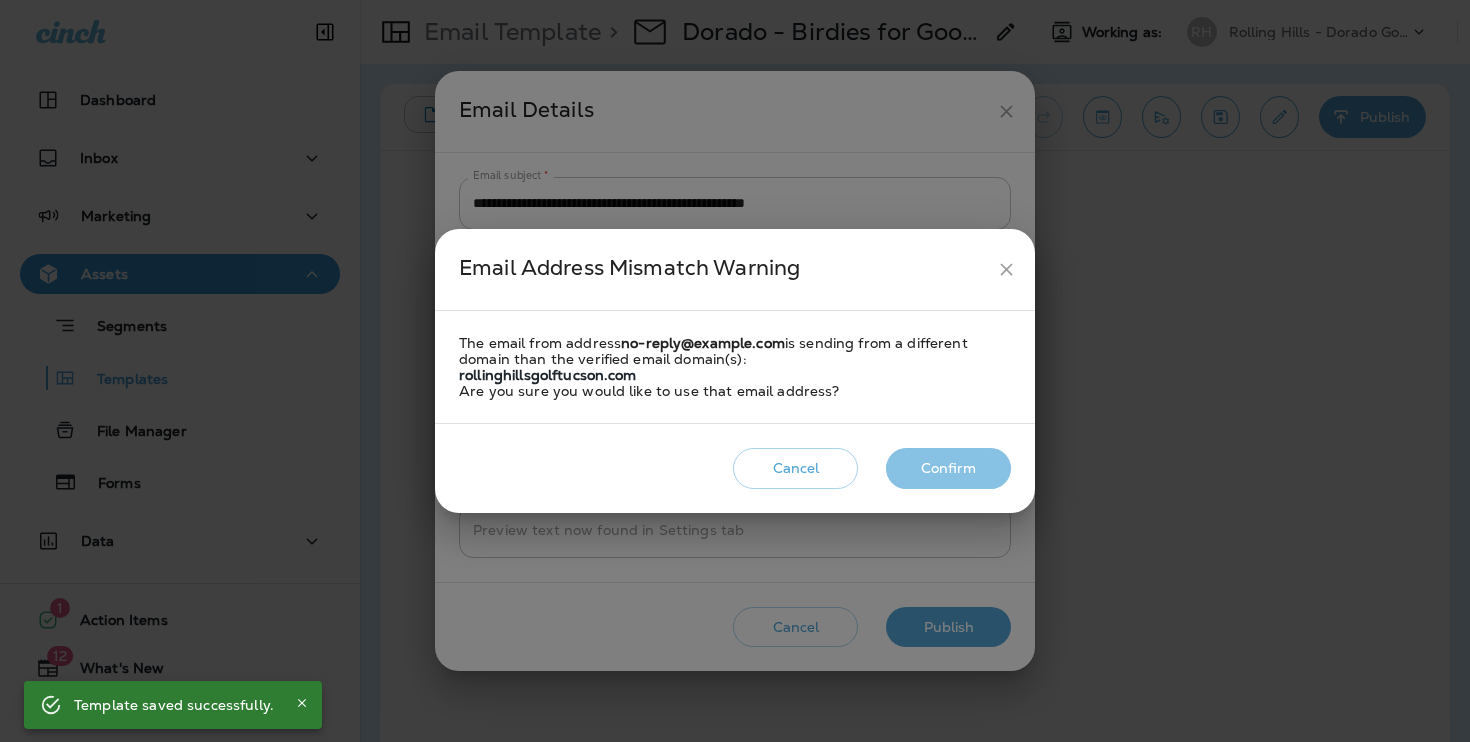click on "Confirm" at bounding box center (948, 468) 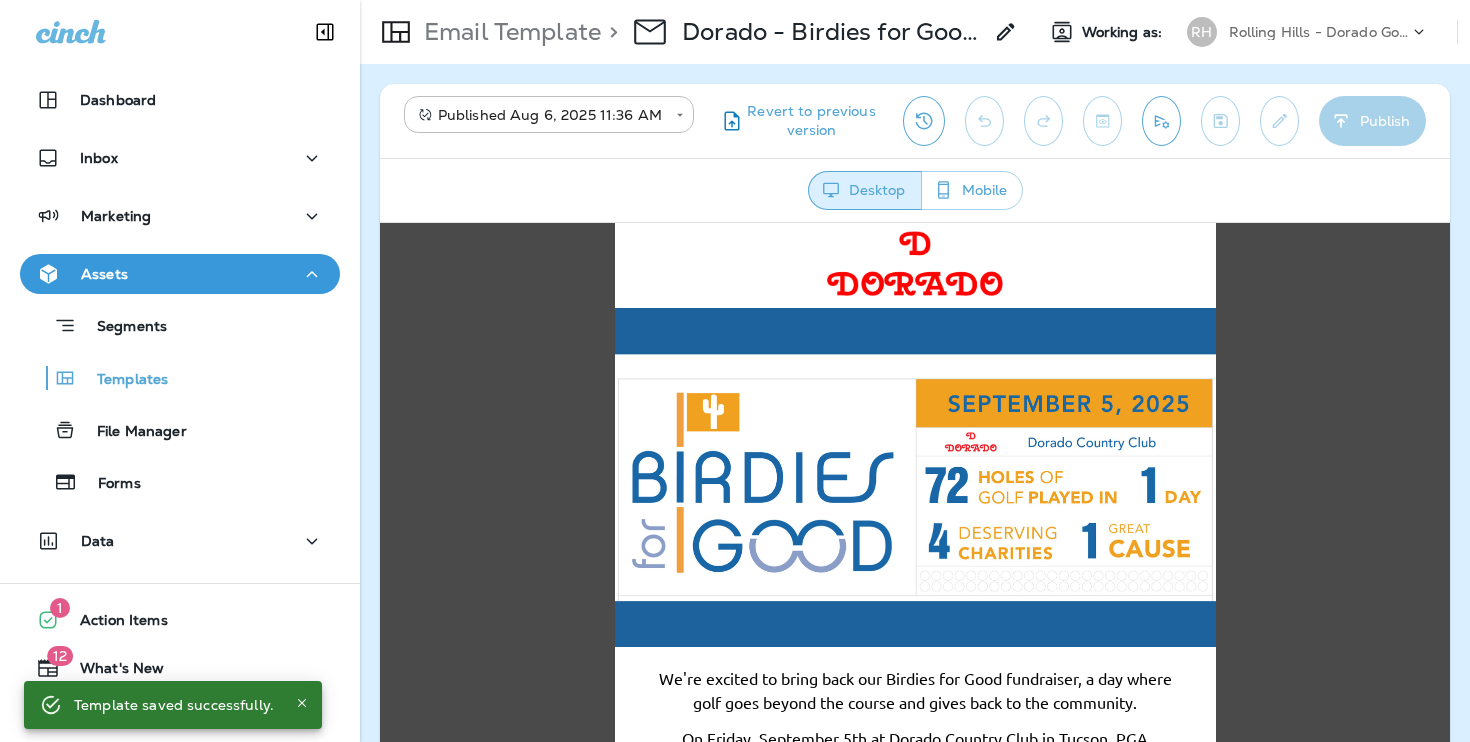 scroll, scrollTop: 0, scrollLeft: 0, axis: both 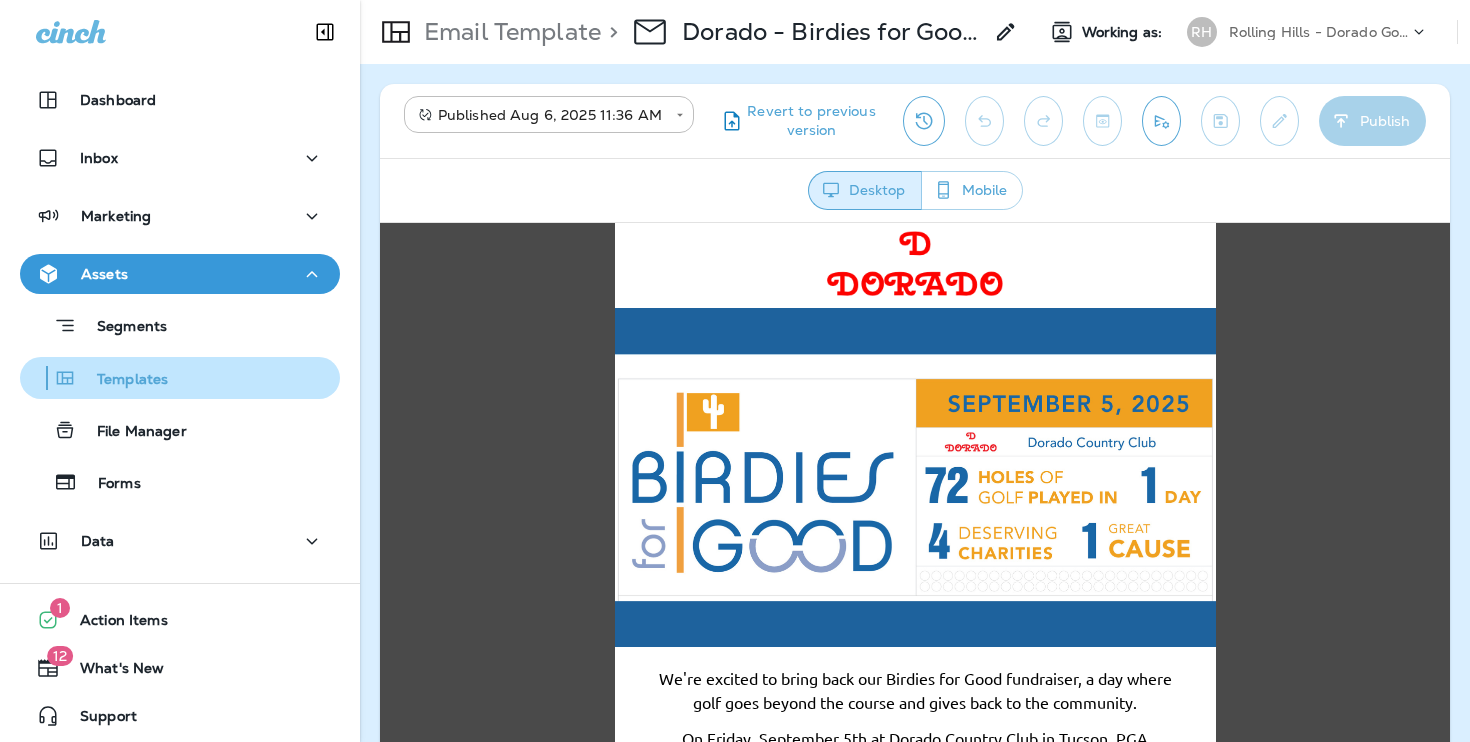 click on "Templates" at bounding box center (180, 378) 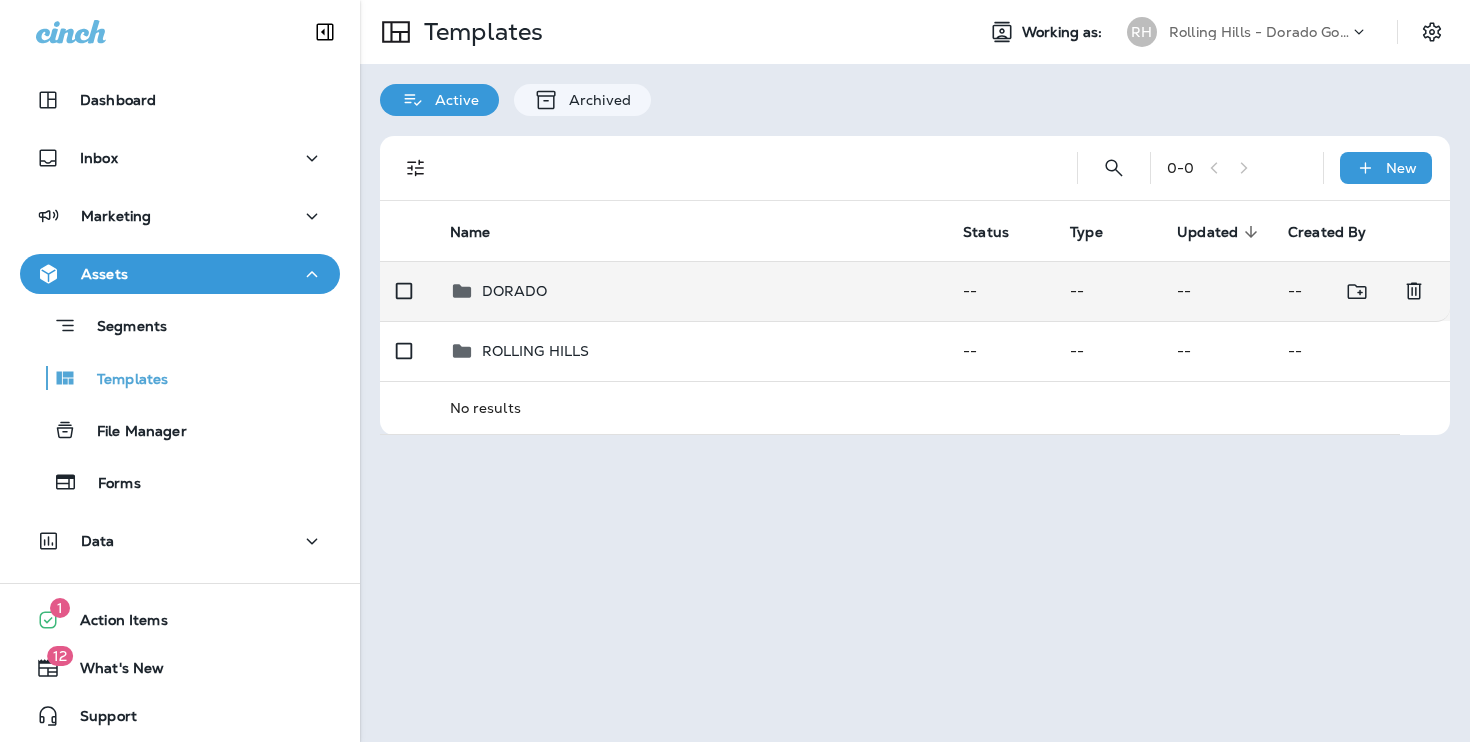 click on "DORADO" at bounding box center (691, 291) 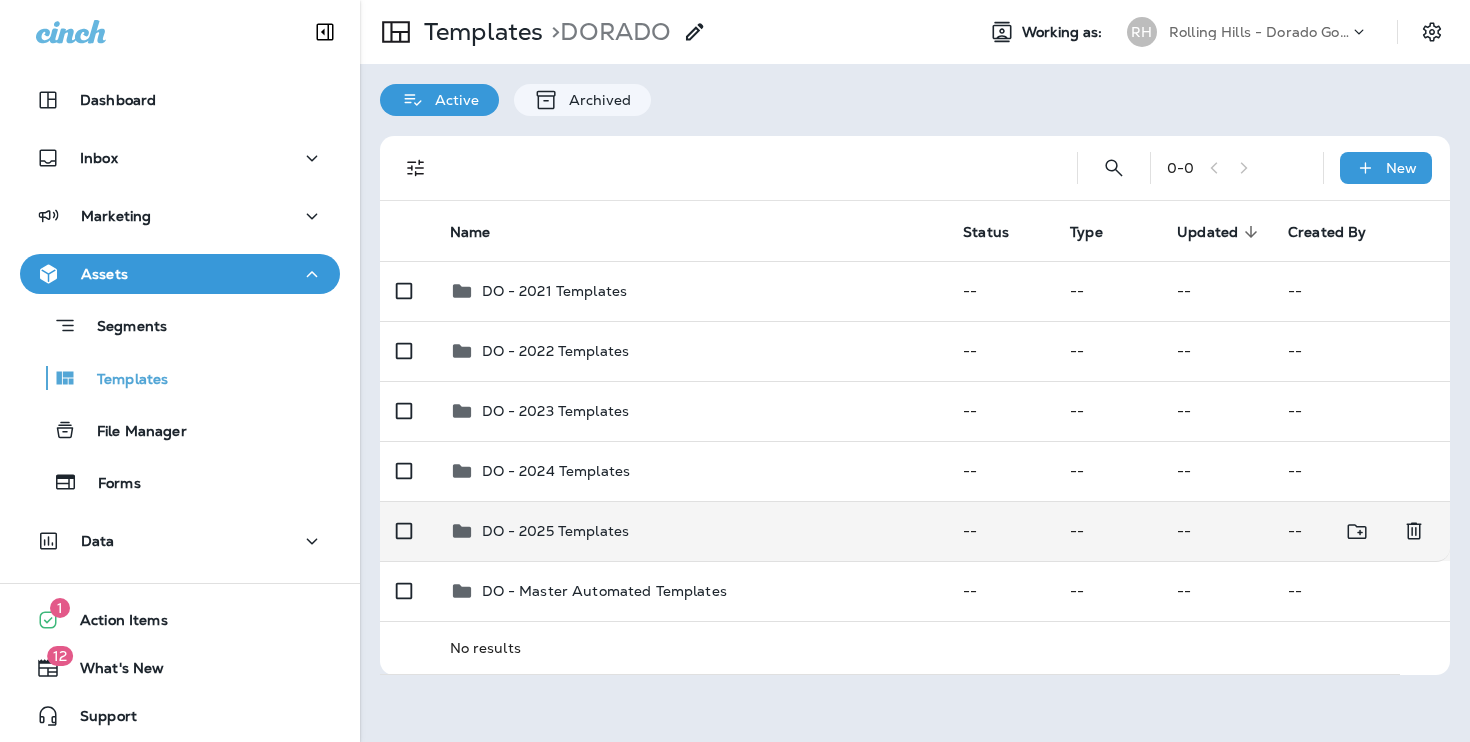 click on "DO - 2025 Templates" at bounding box center (691, 531) 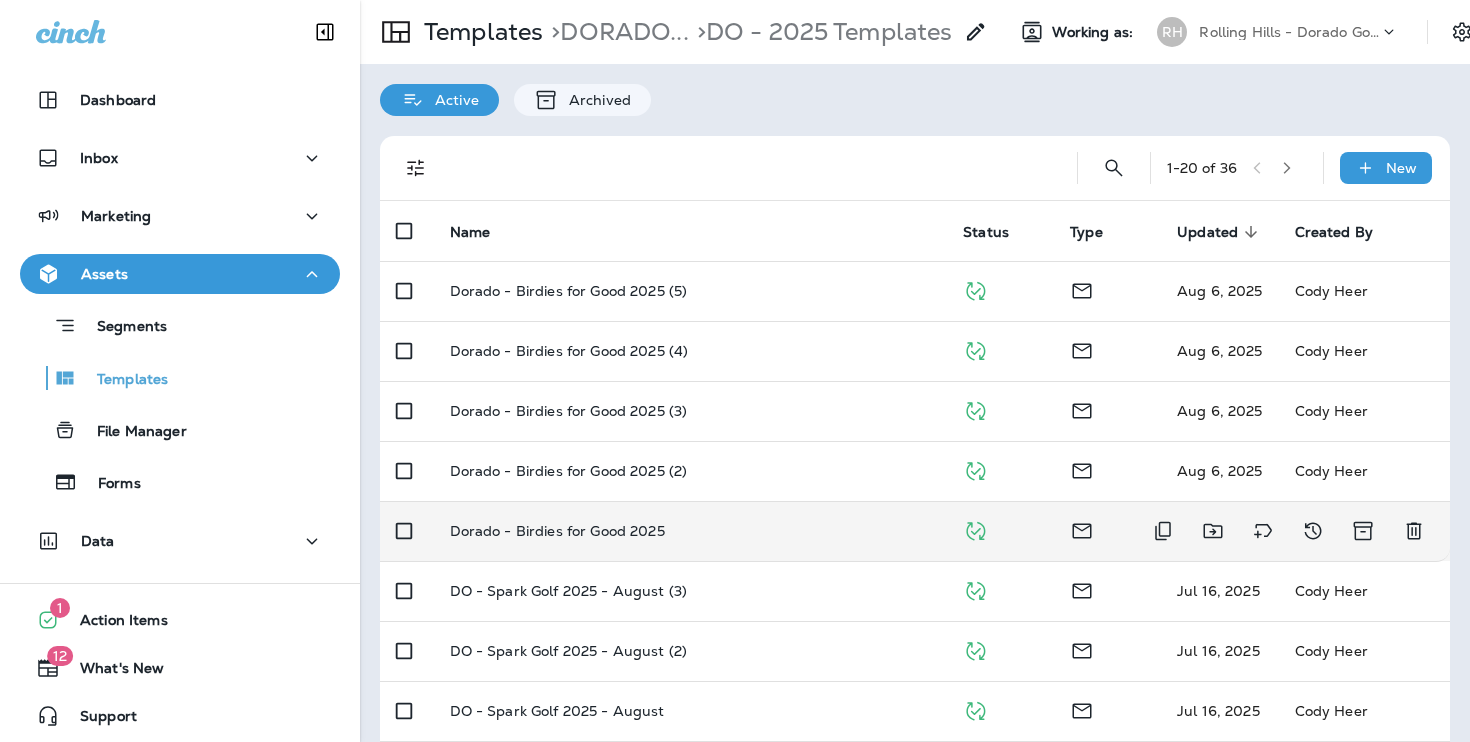 click on "Dorado - Birdies for Good 2025" at bounding box center (691, 531) 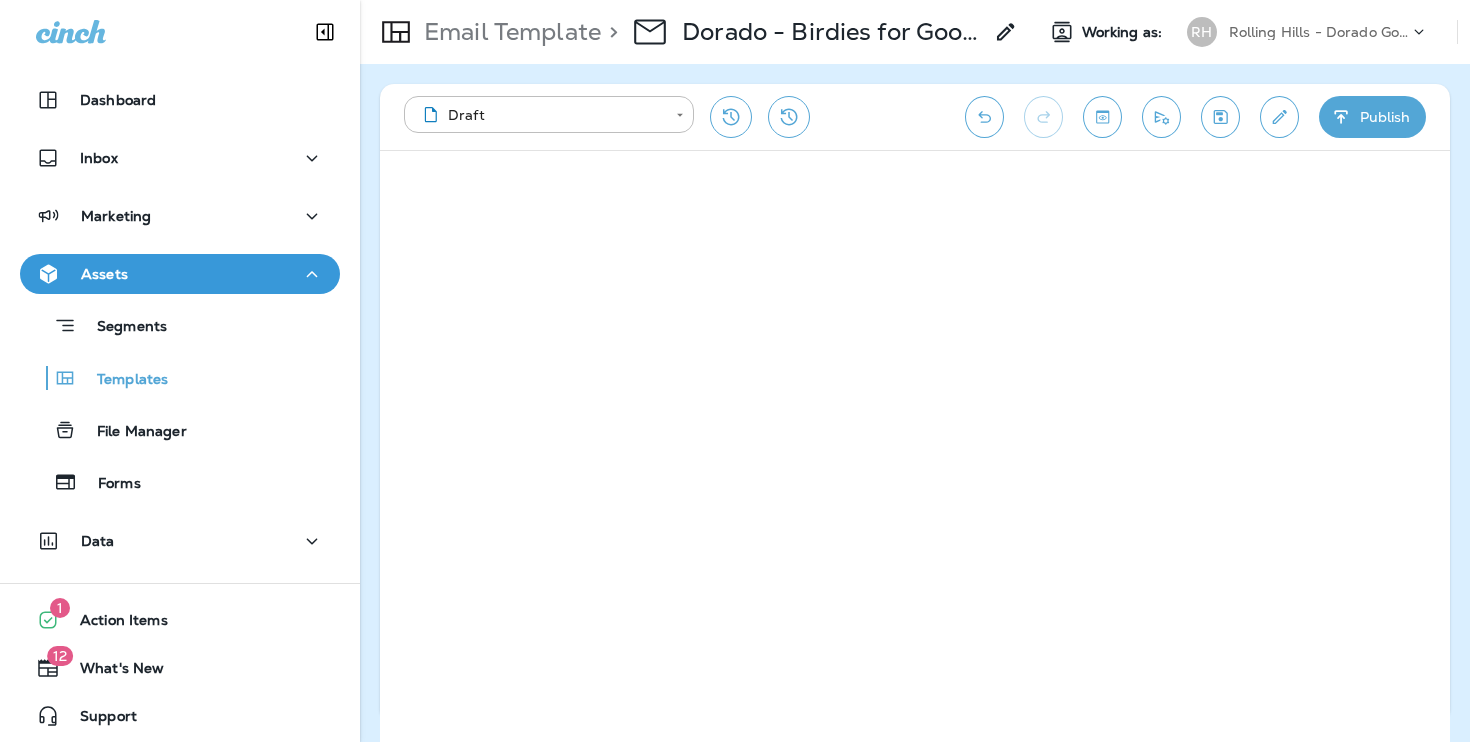 click on "**********" at bounding box center (915, 117) 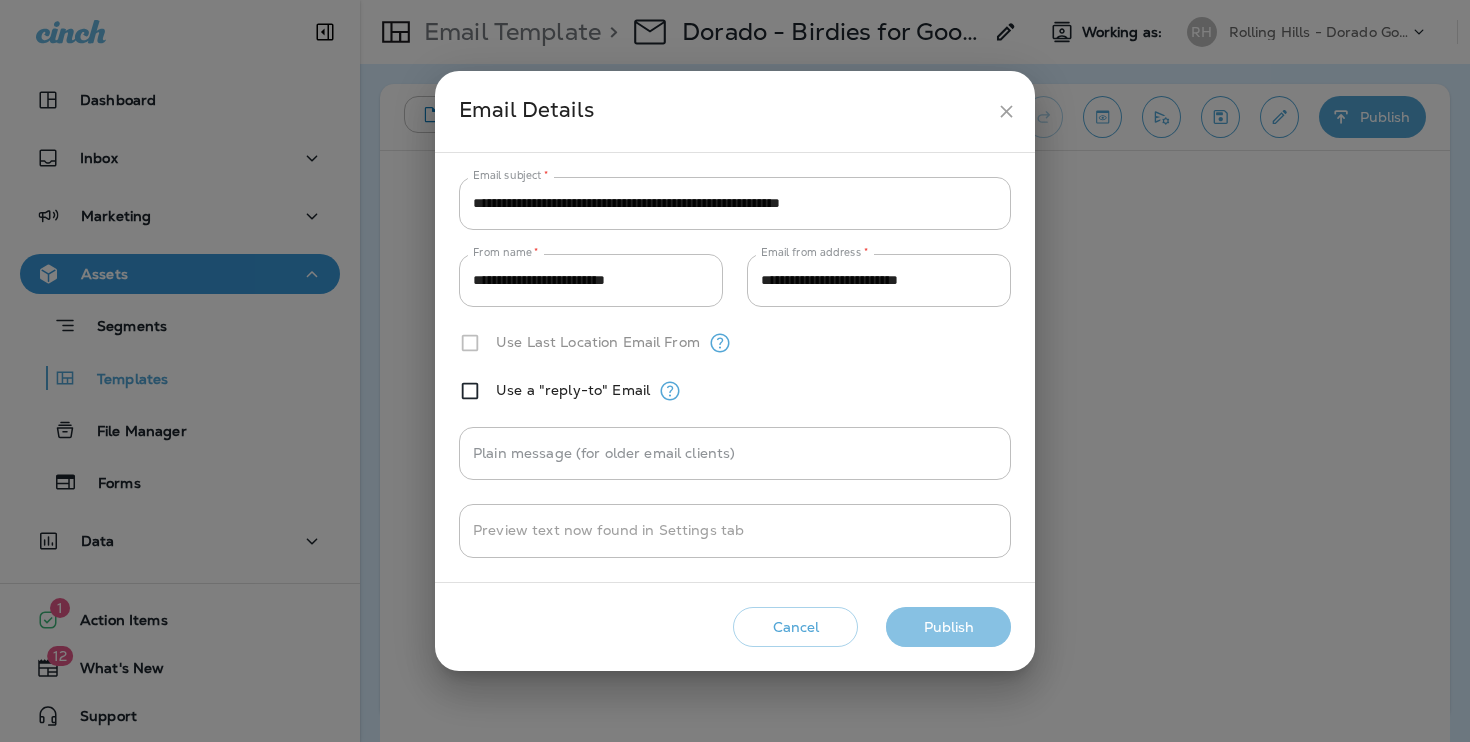 click on "Publish" at bounding box center (948, 627) 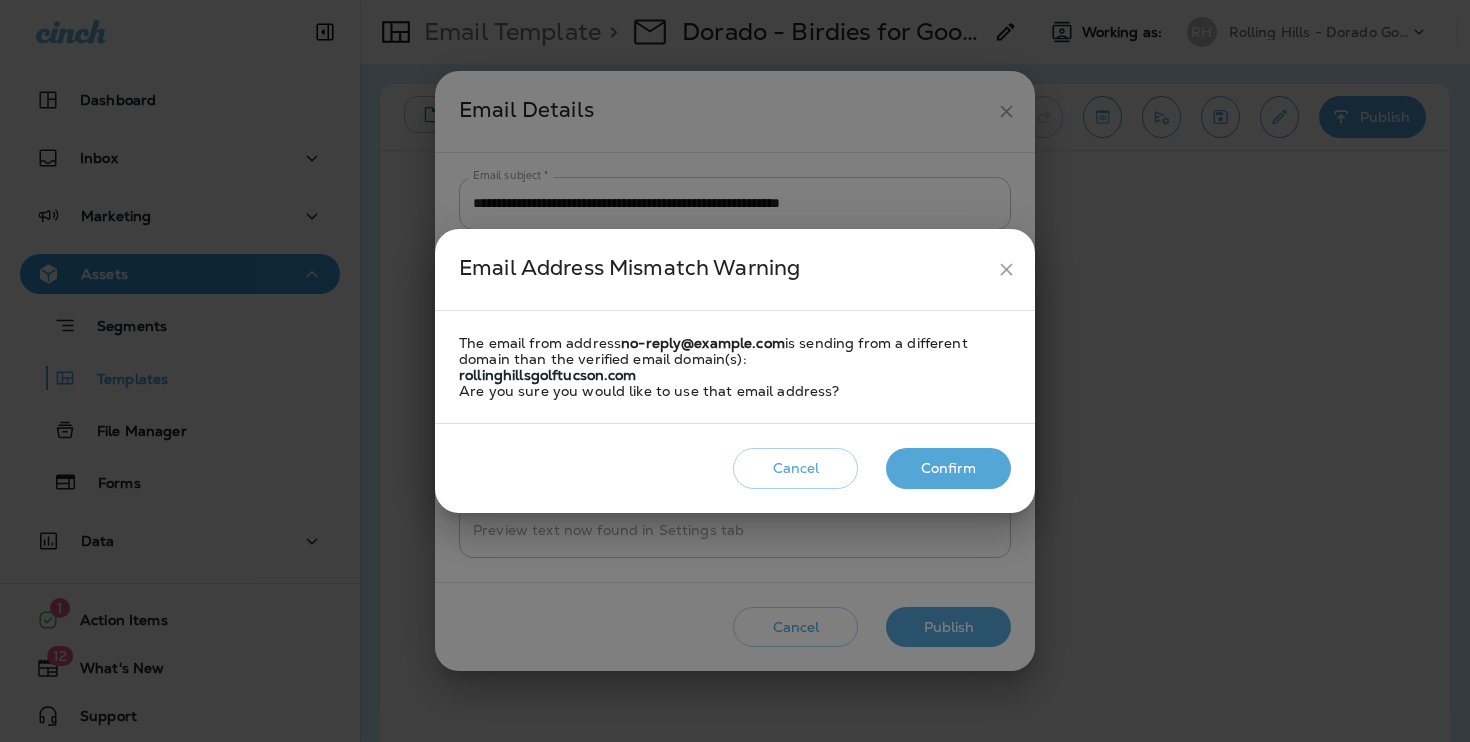 click on "Confirm" at bounding box center [948, 468] 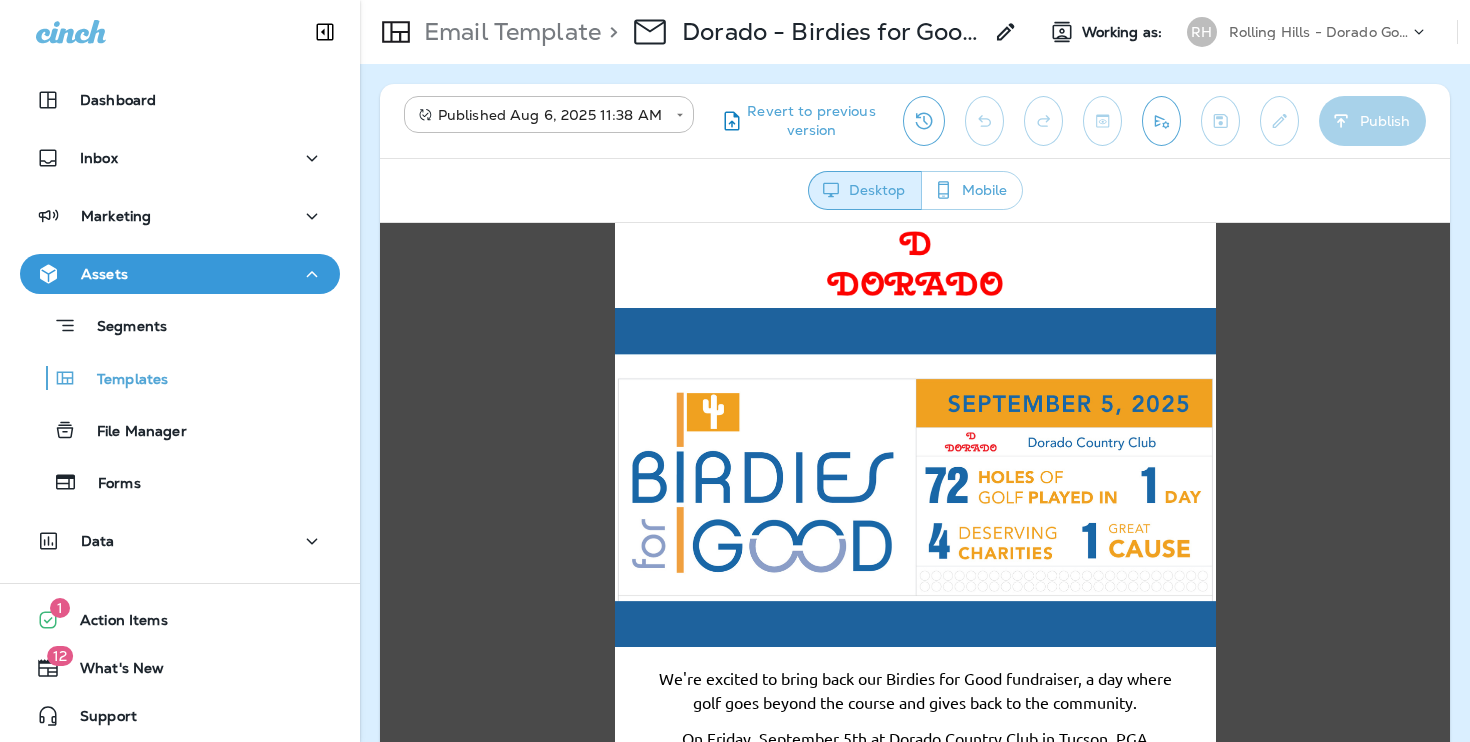 scroll, scrollTop: 0, scrollLeft: 0, axis: both 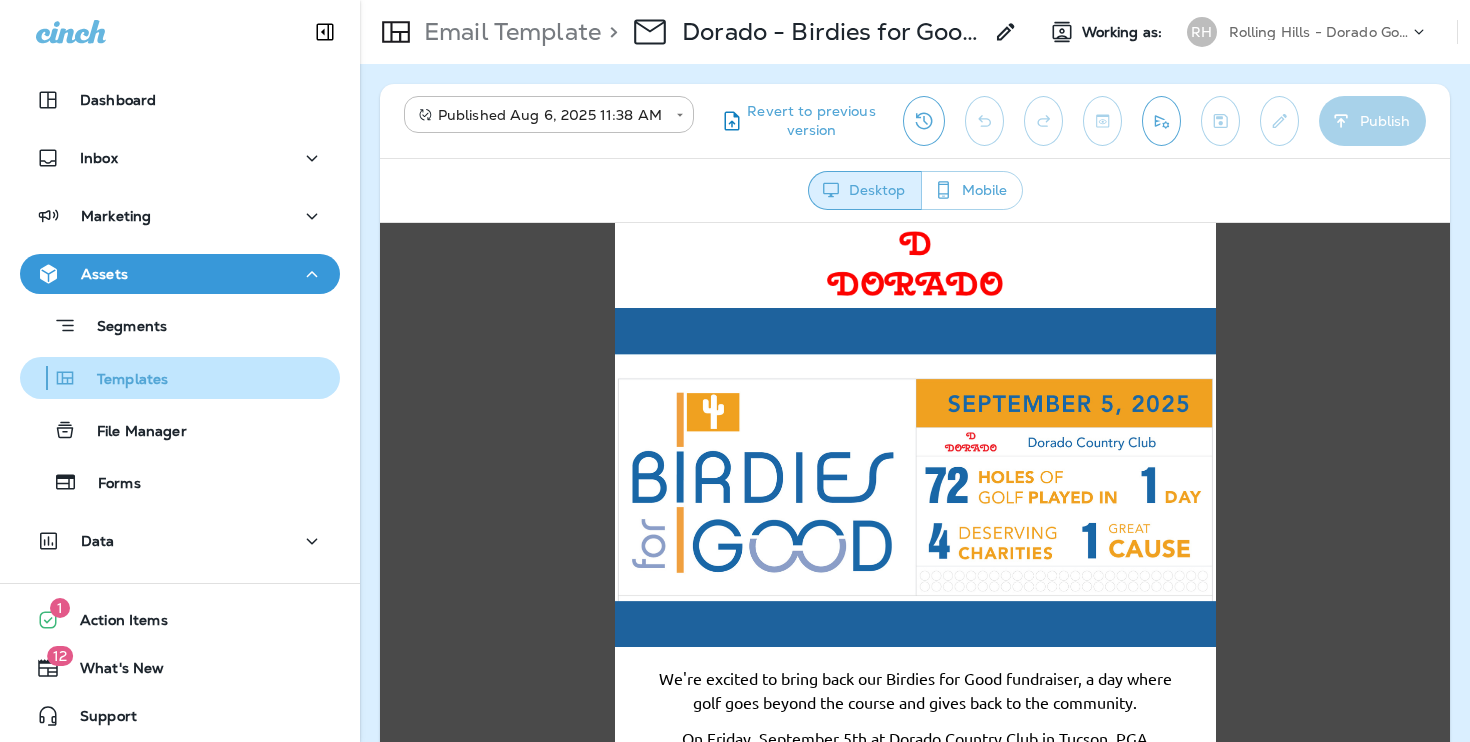 click on "Templates" at bounding box center (180, 378) 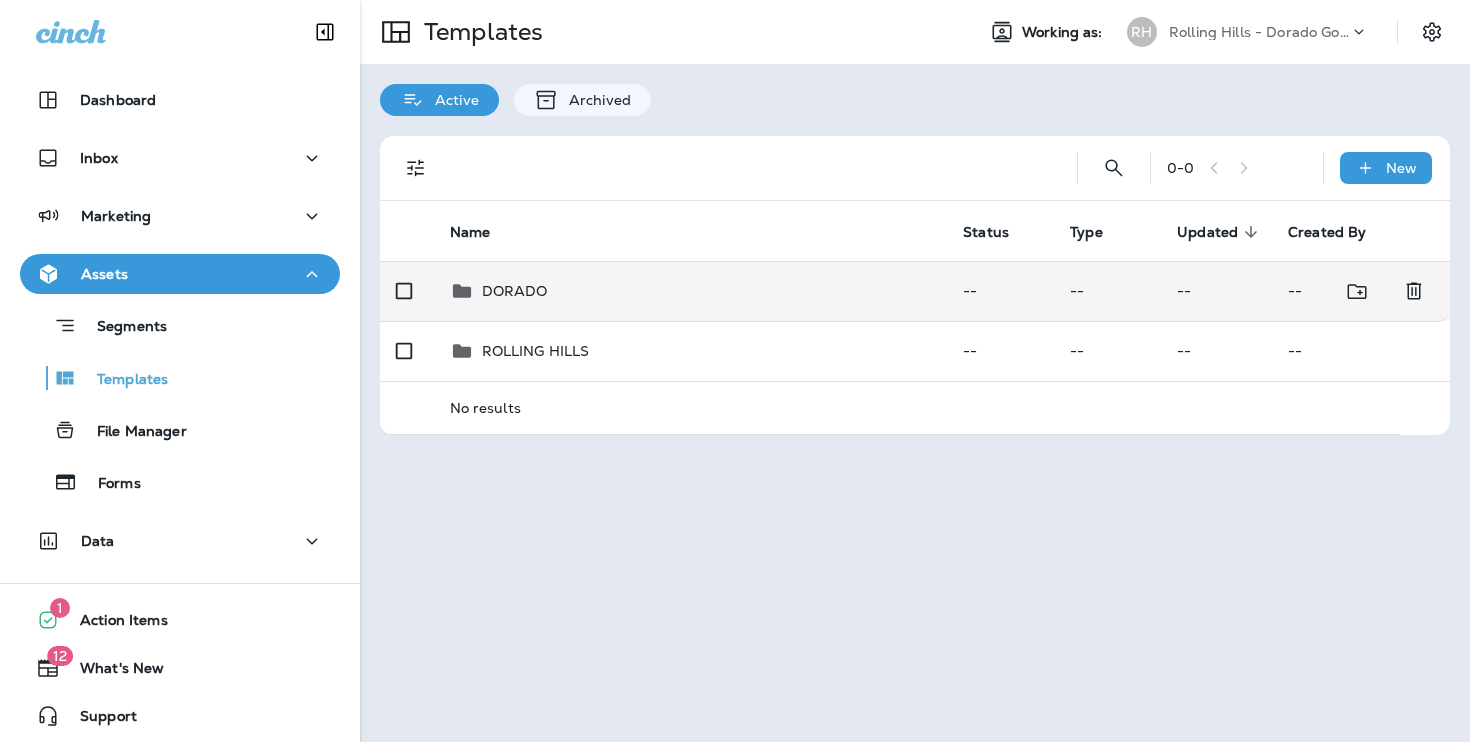 click on "DORADO" at bounding box center [691, 291] 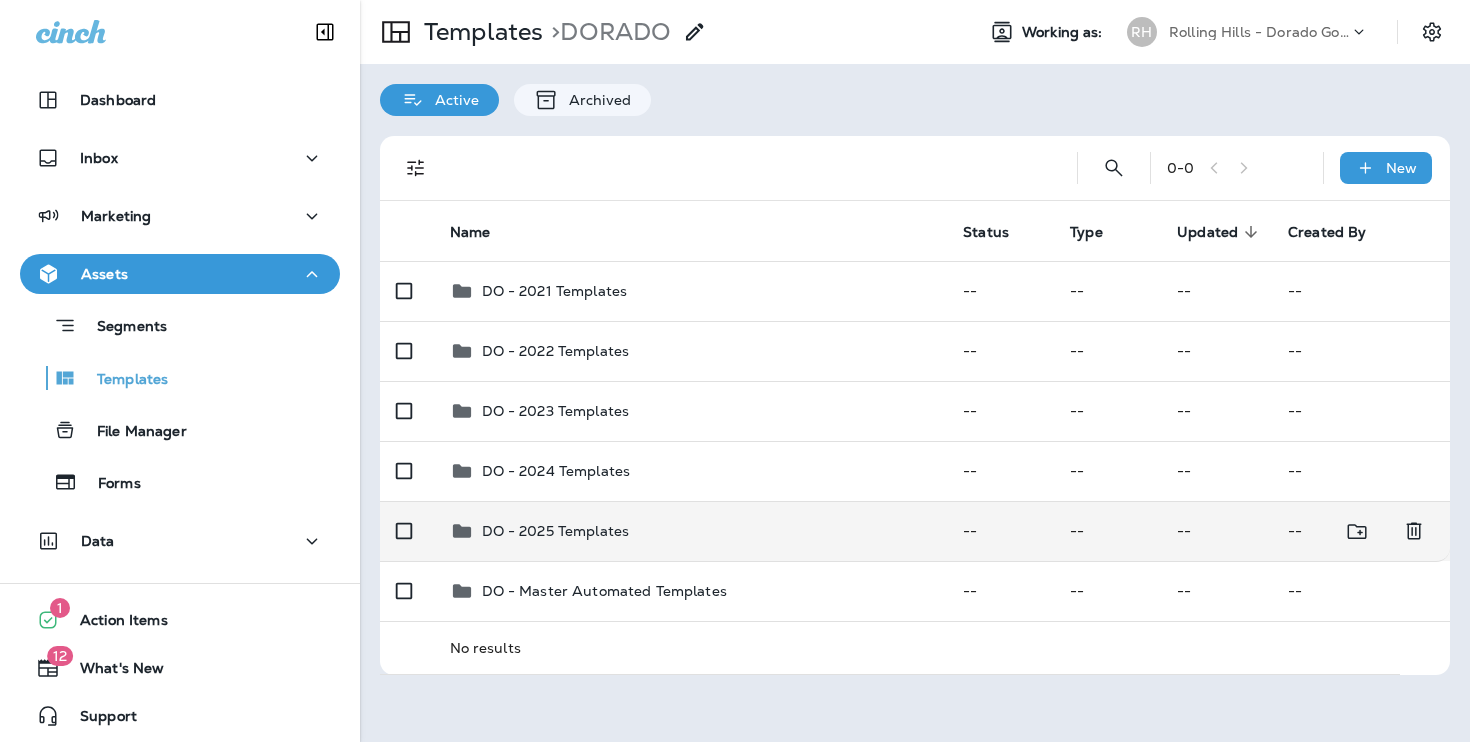 click on "DO - 2025 Templates" at bounding box center (556, 531) 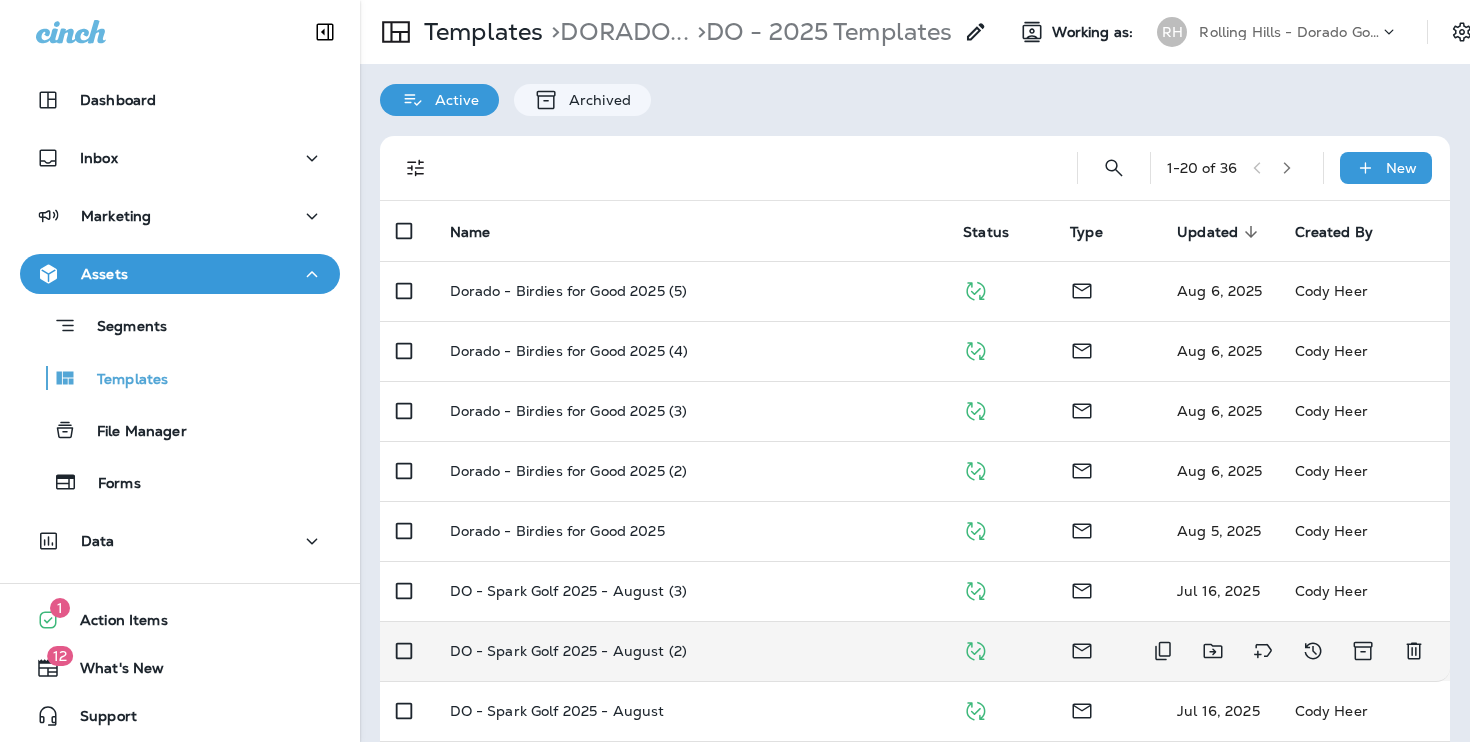 click on "DO - Spark Golf 2025 - August (2)" at bounding box center (691, 651) 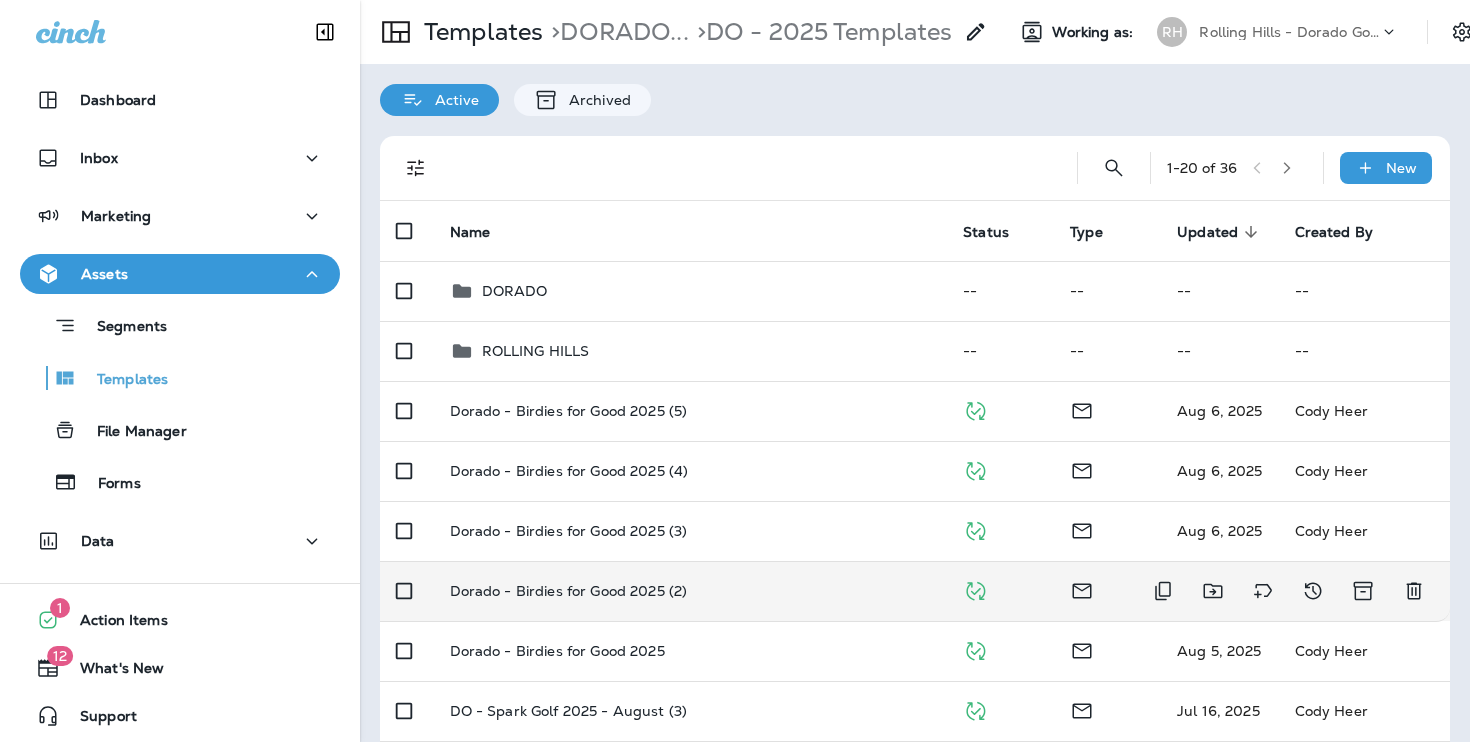 click on "Dorado - Birdies for Good 2025 (2)" at bounding box center (691, 591) 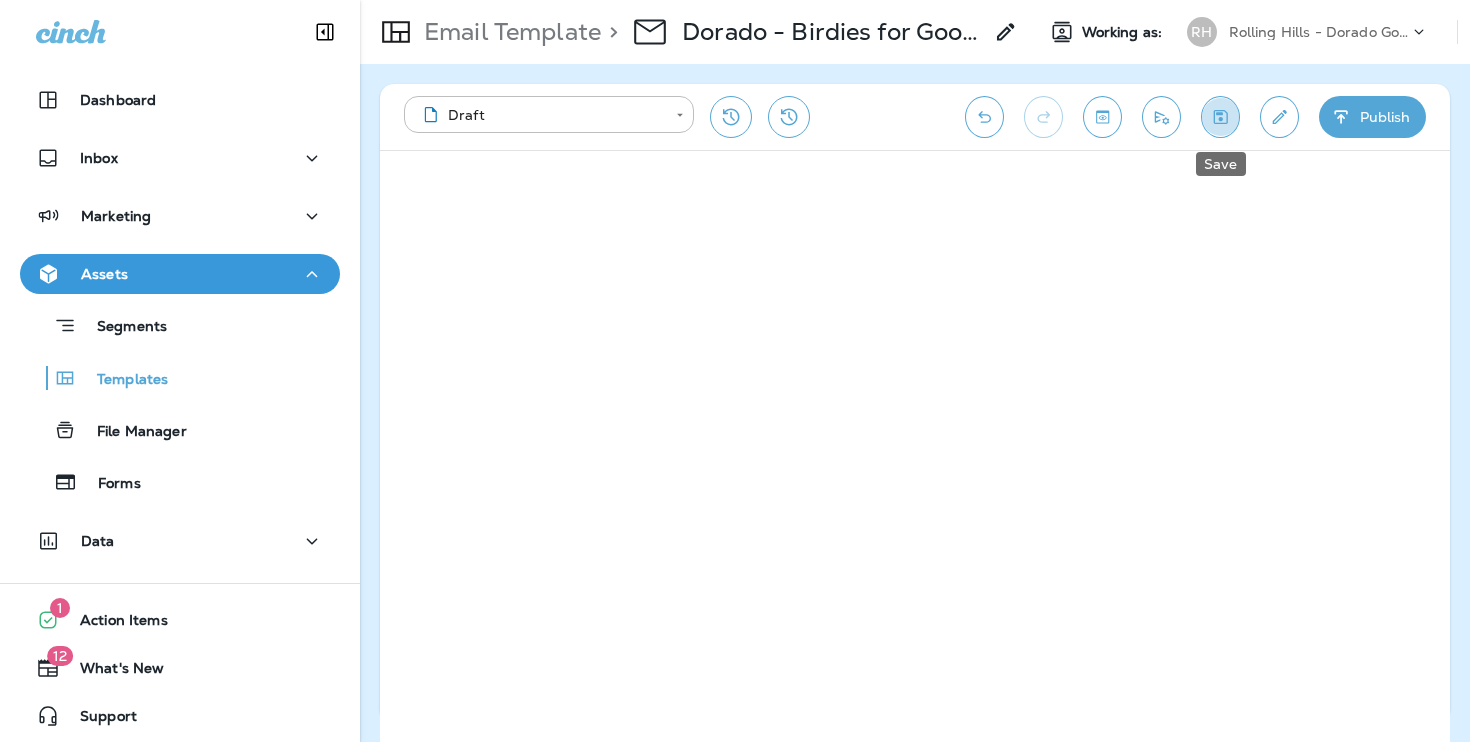 click 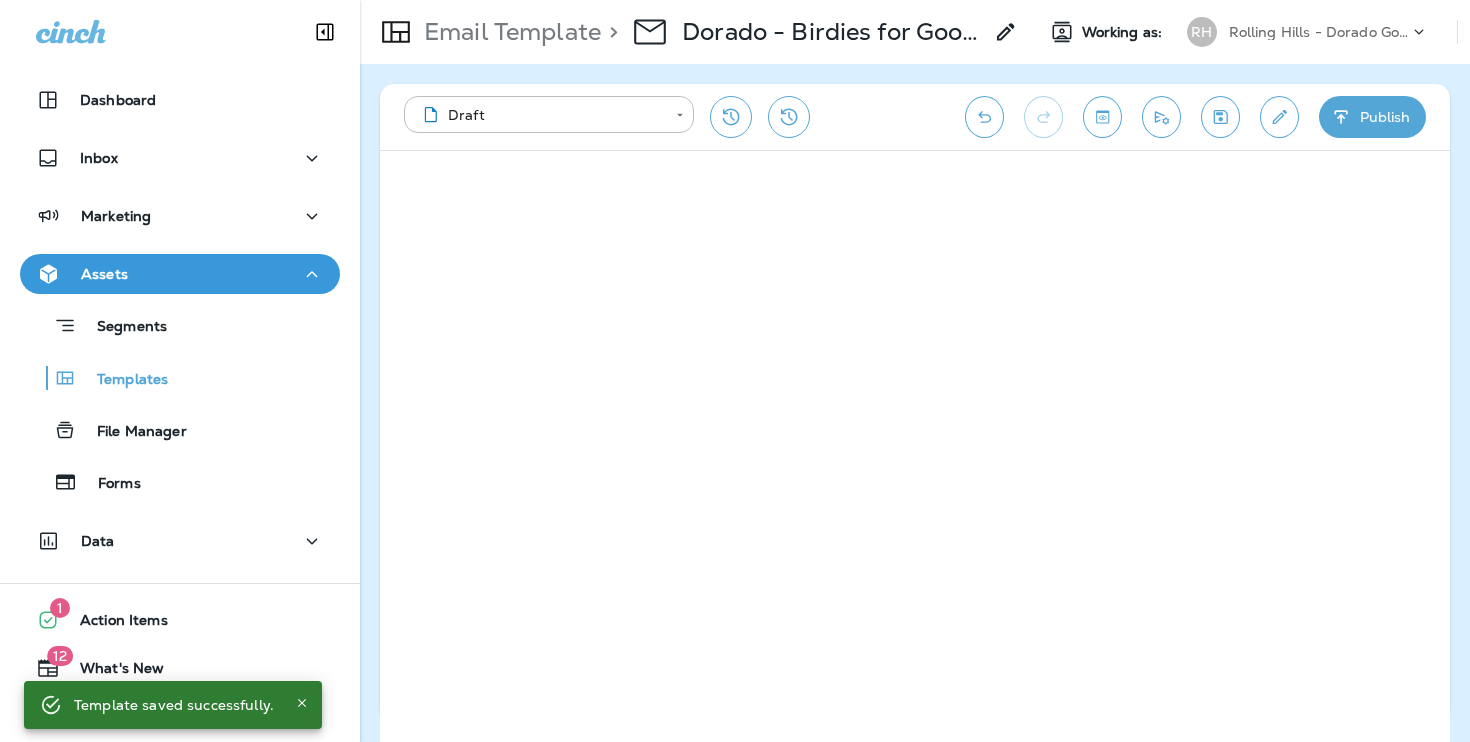 click on "Publish" at bounding box center [1372, 117] 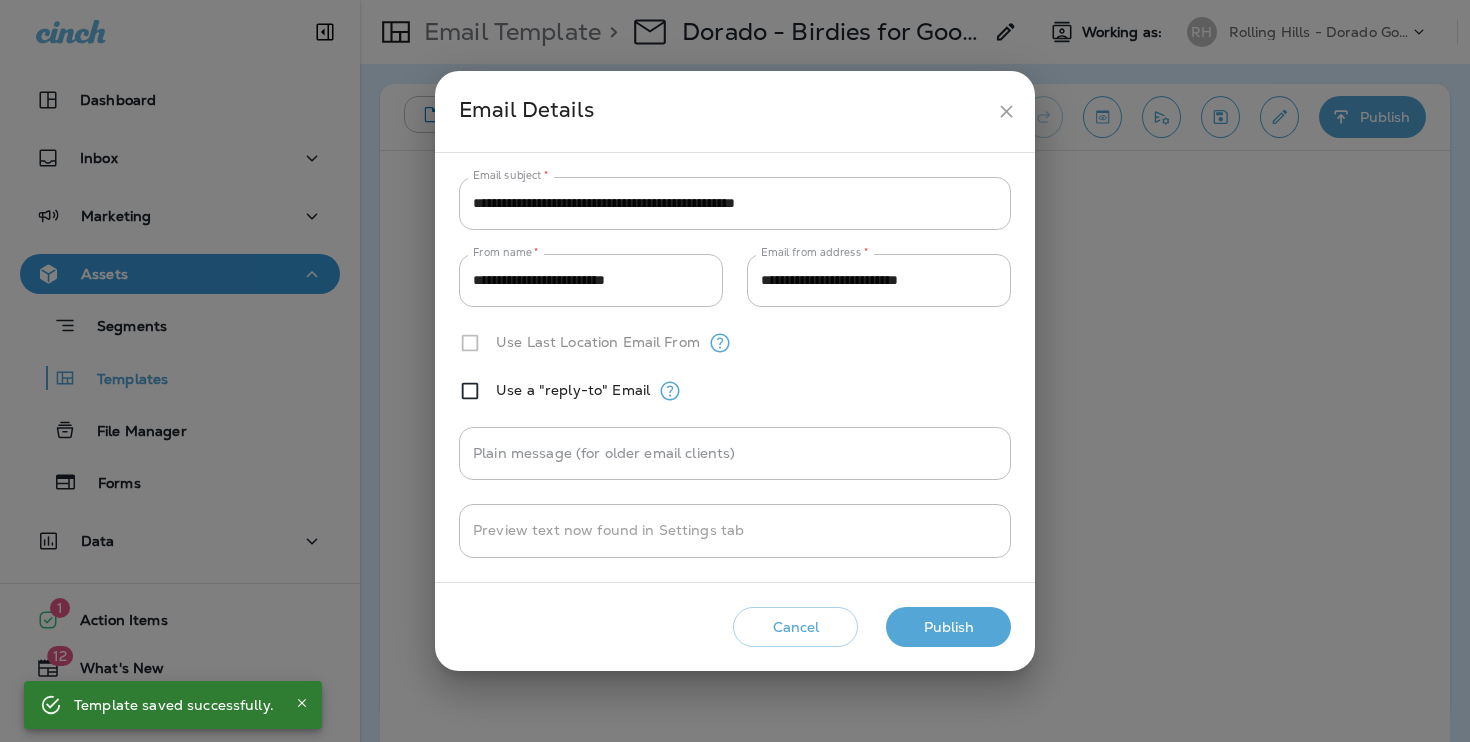 click on "Publish" at bounding box center (948, 627) 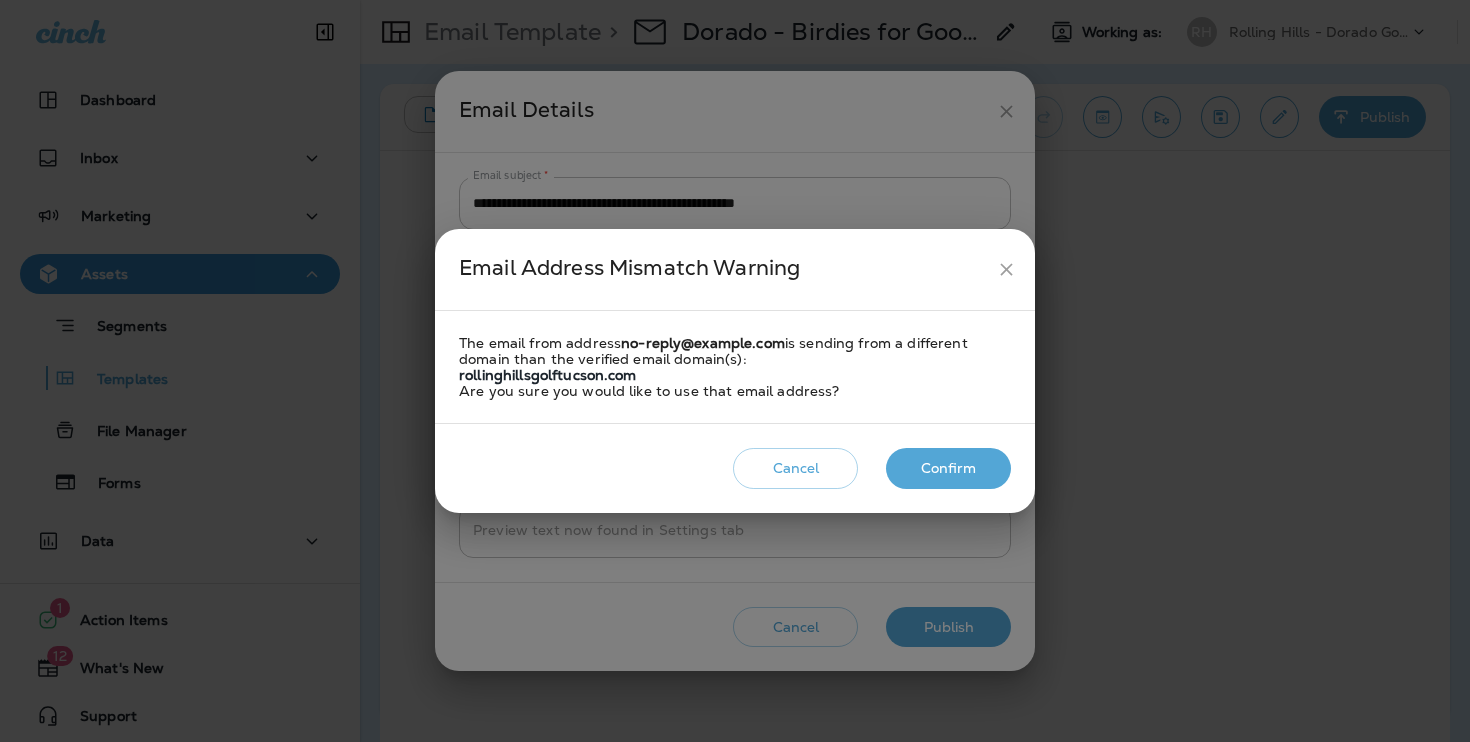 click on "Cancel Confirm" at bounding box center (735, 468) 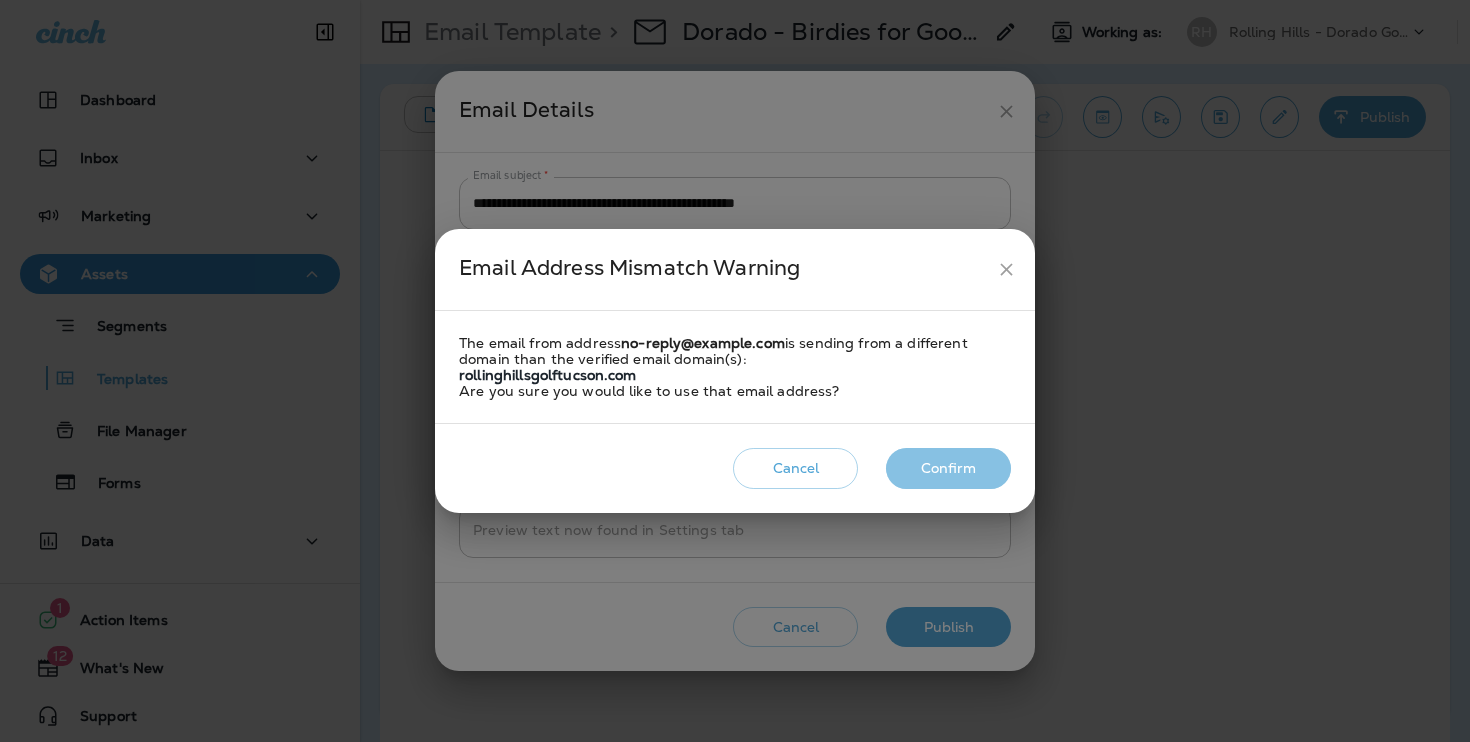 click on "Confirm" at bounding box center [948, 468] 